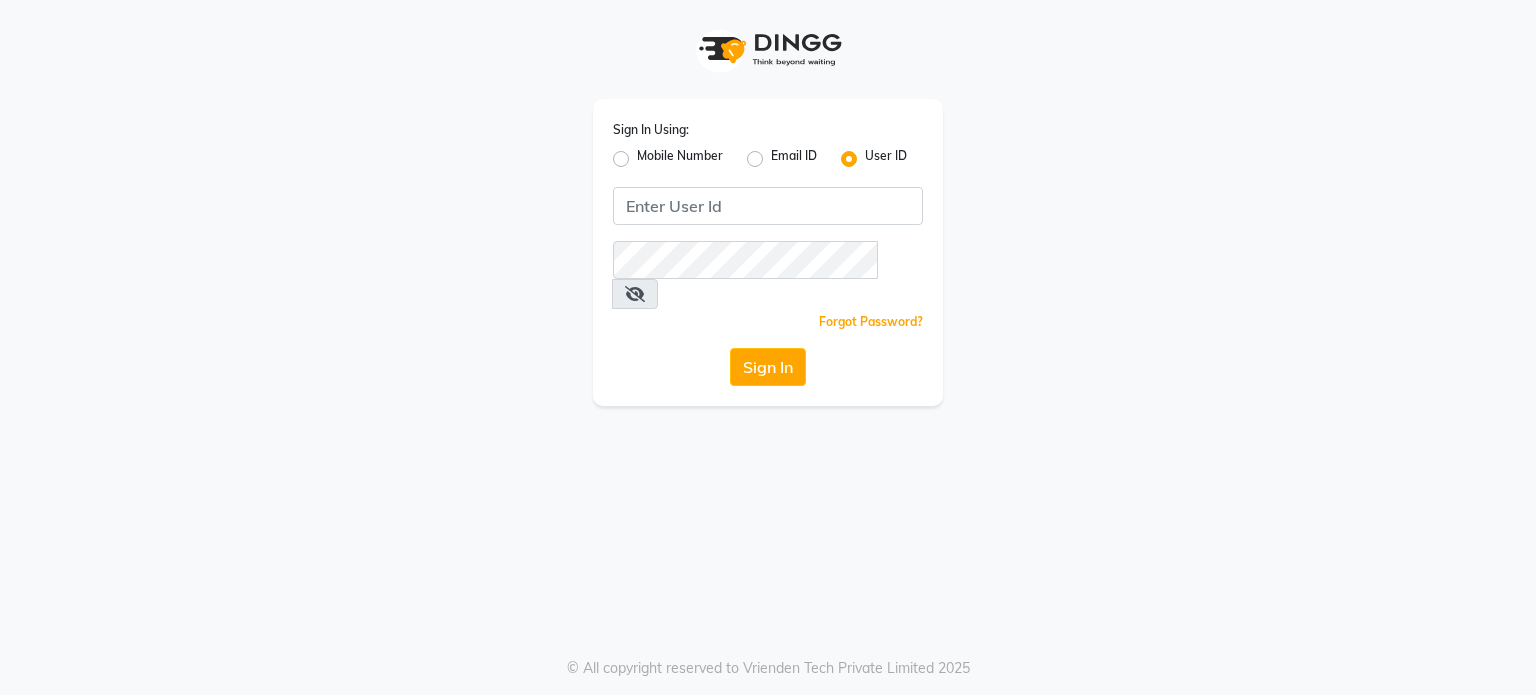scroll, scrollTop: 0, scrollLeft: 0, axis: both 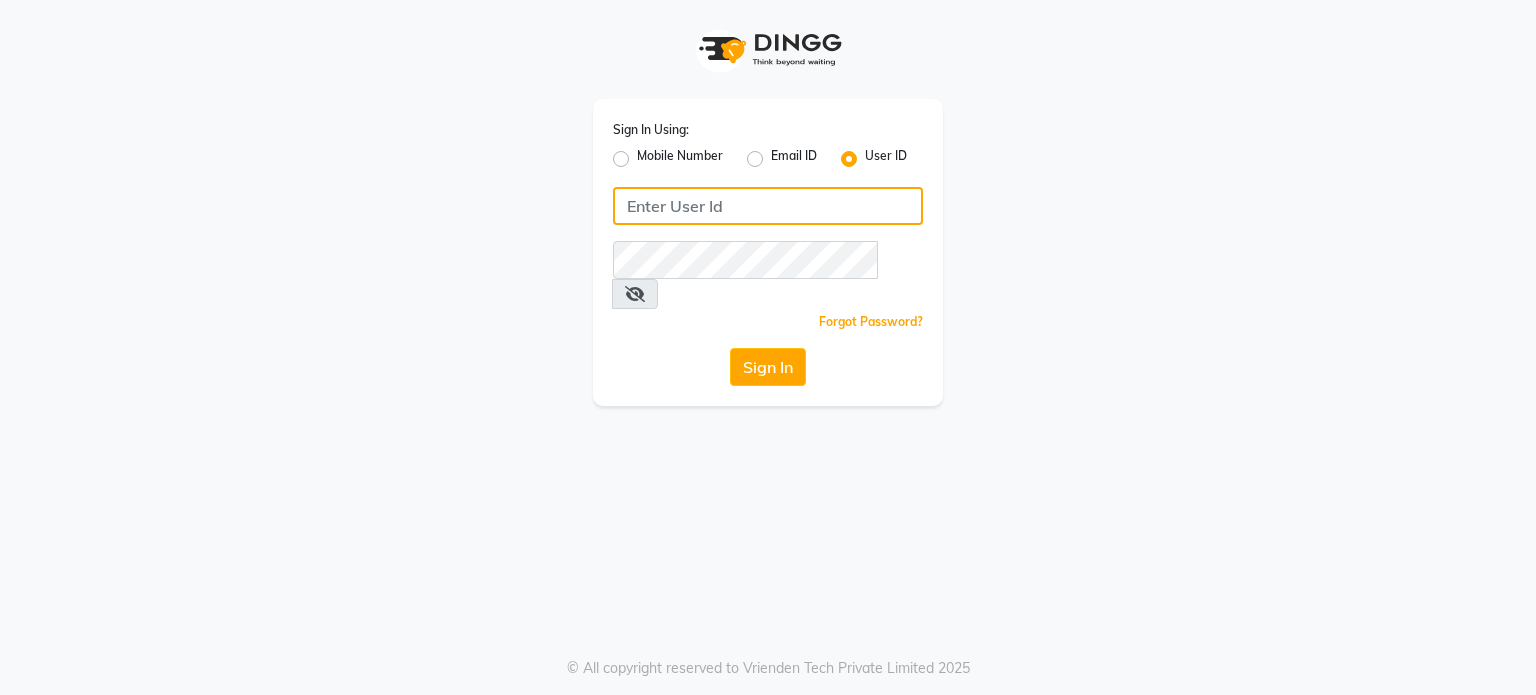 type on "nazia" 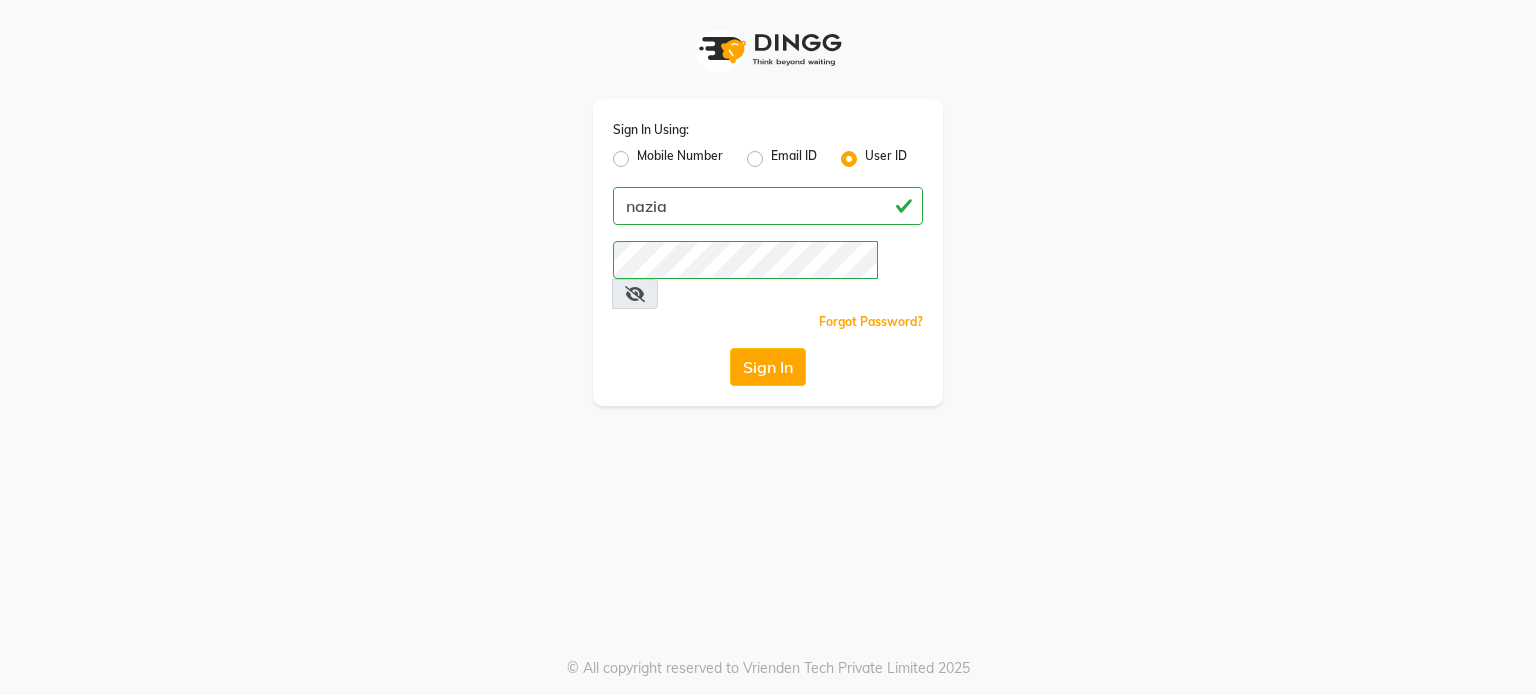 click on "Sign In" 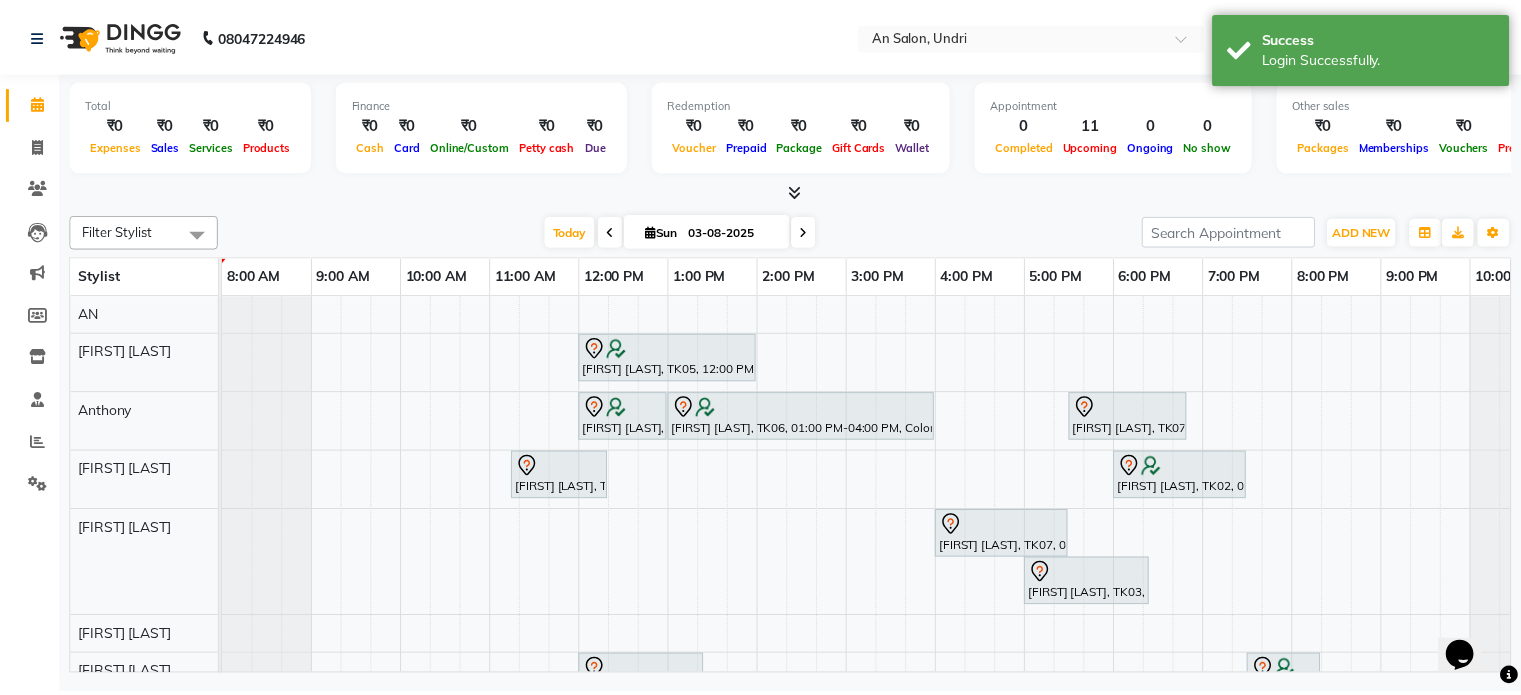 scroll, scrollTop: 0, scrollLeft: 0, axis: both 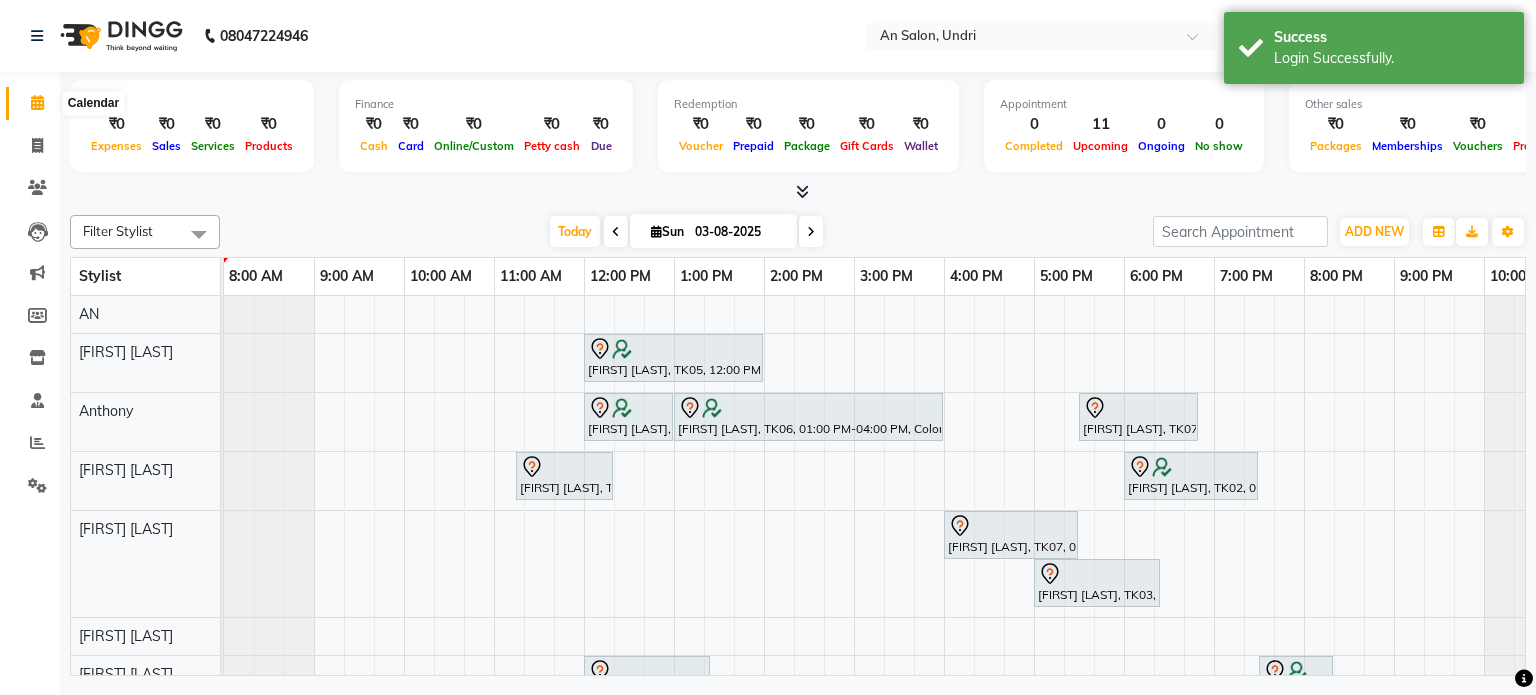 click 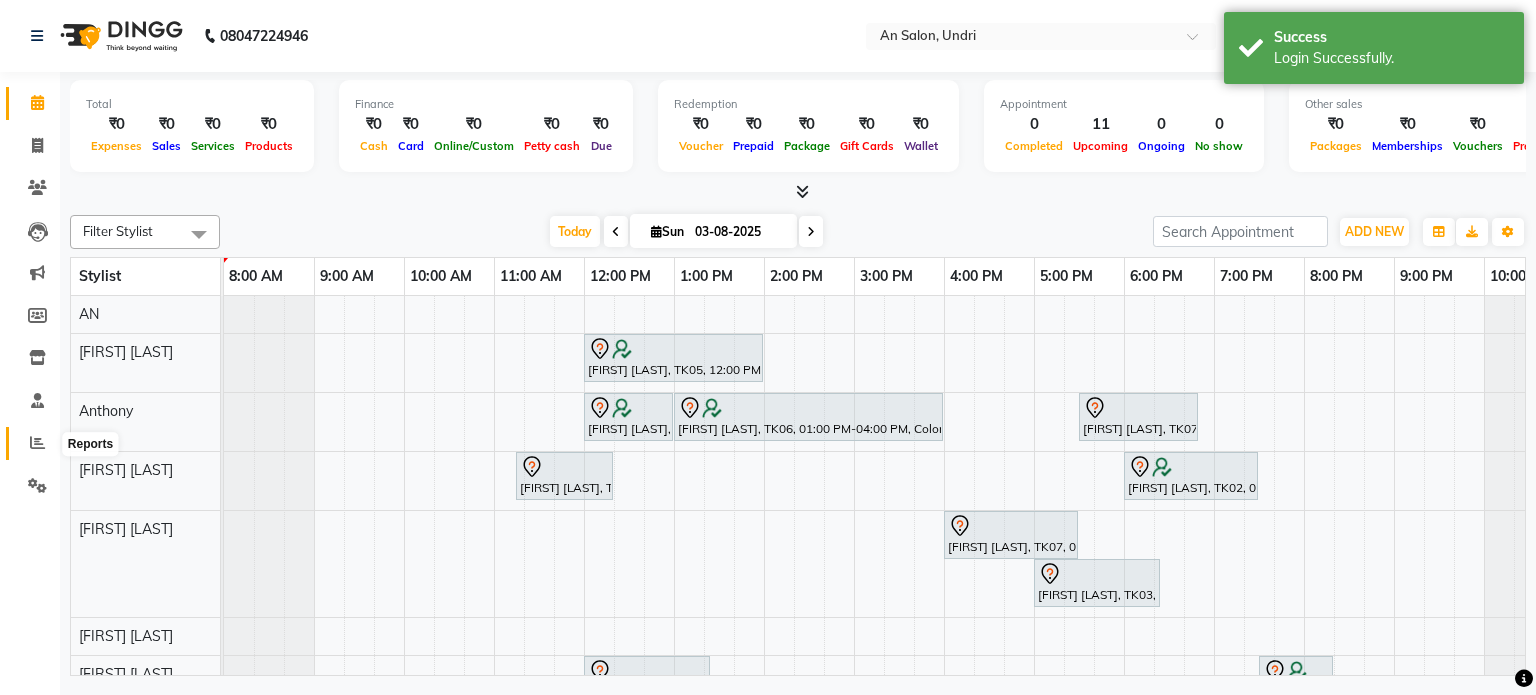 click 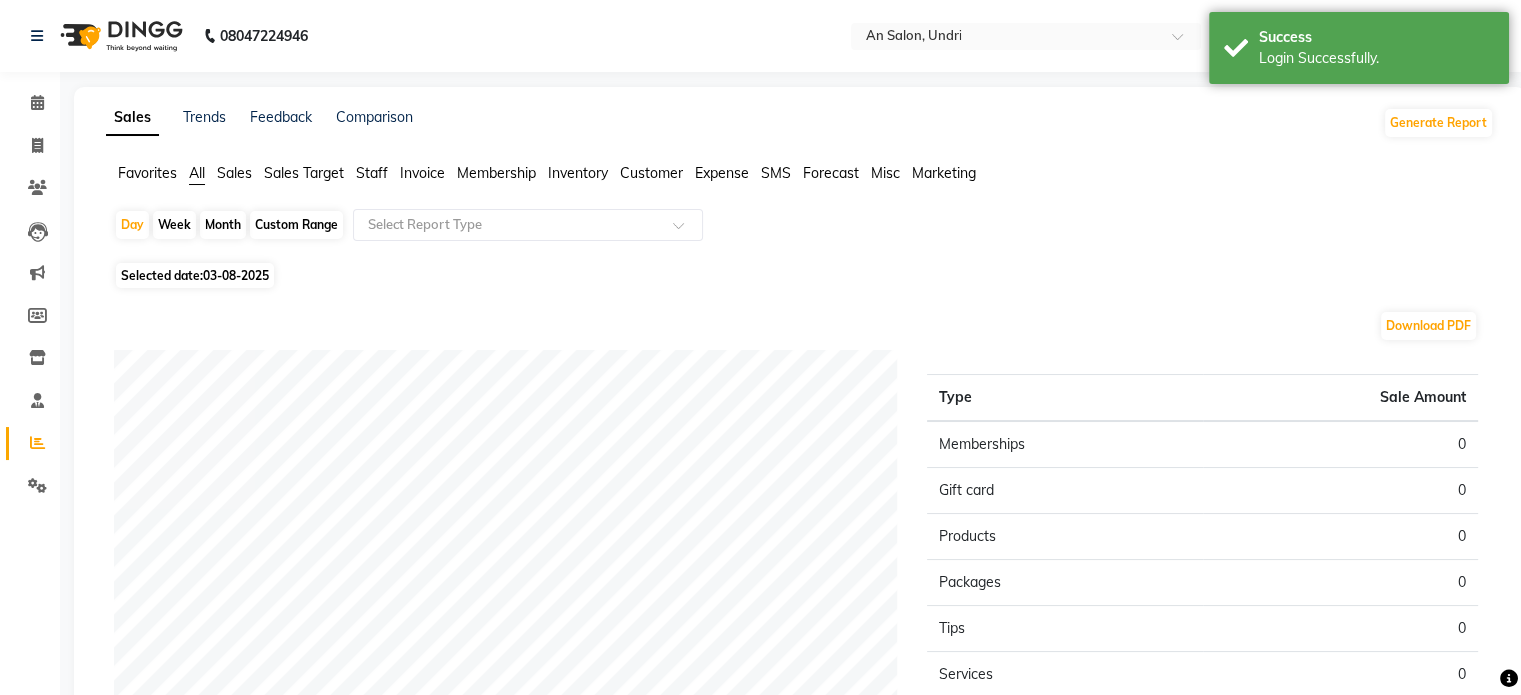 click on "Staff" 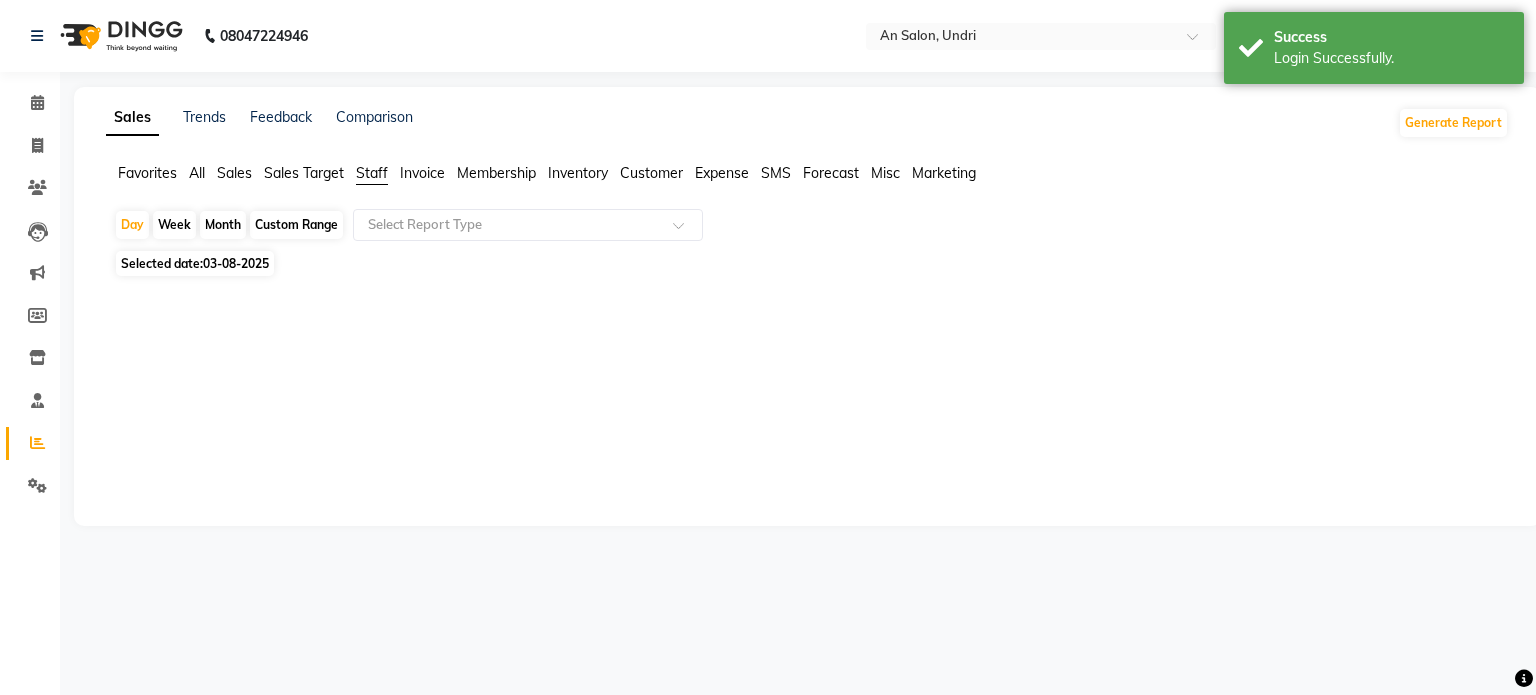 click on "Month" 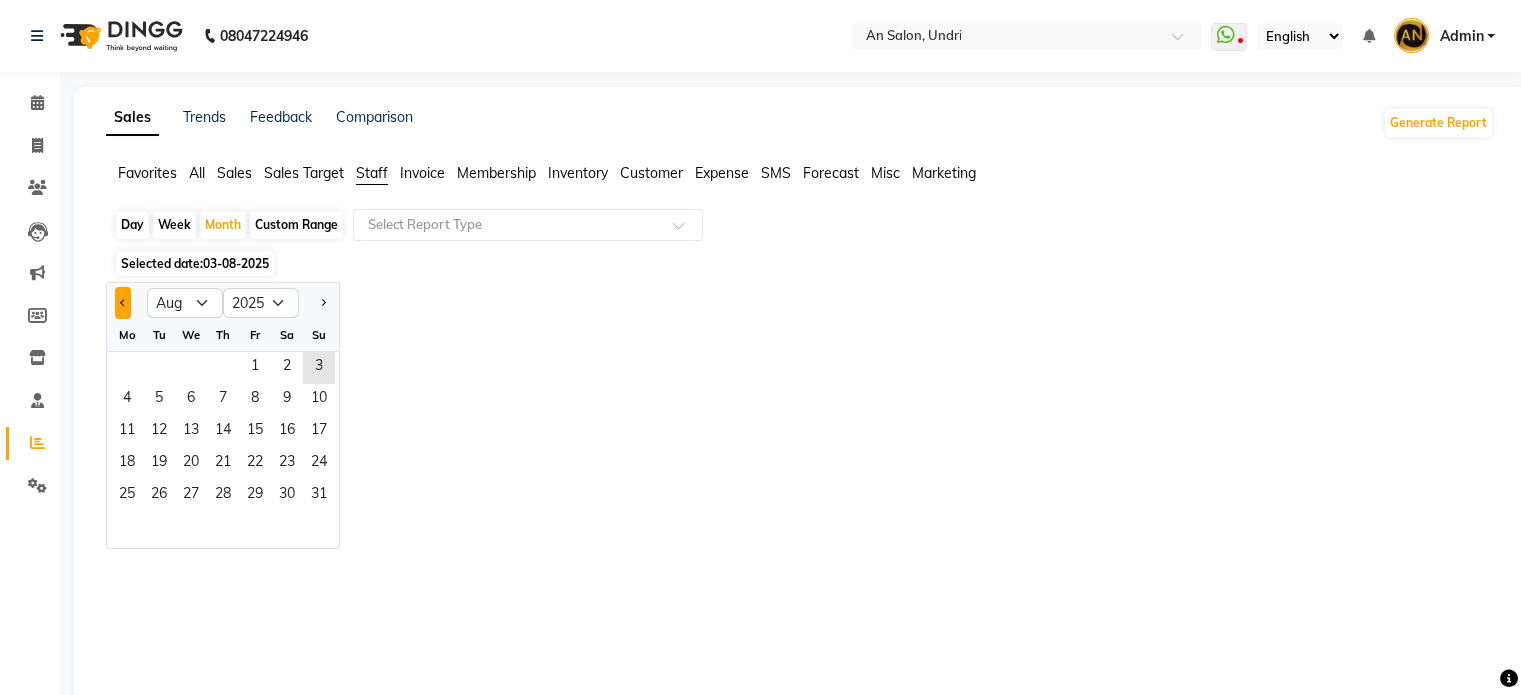 click 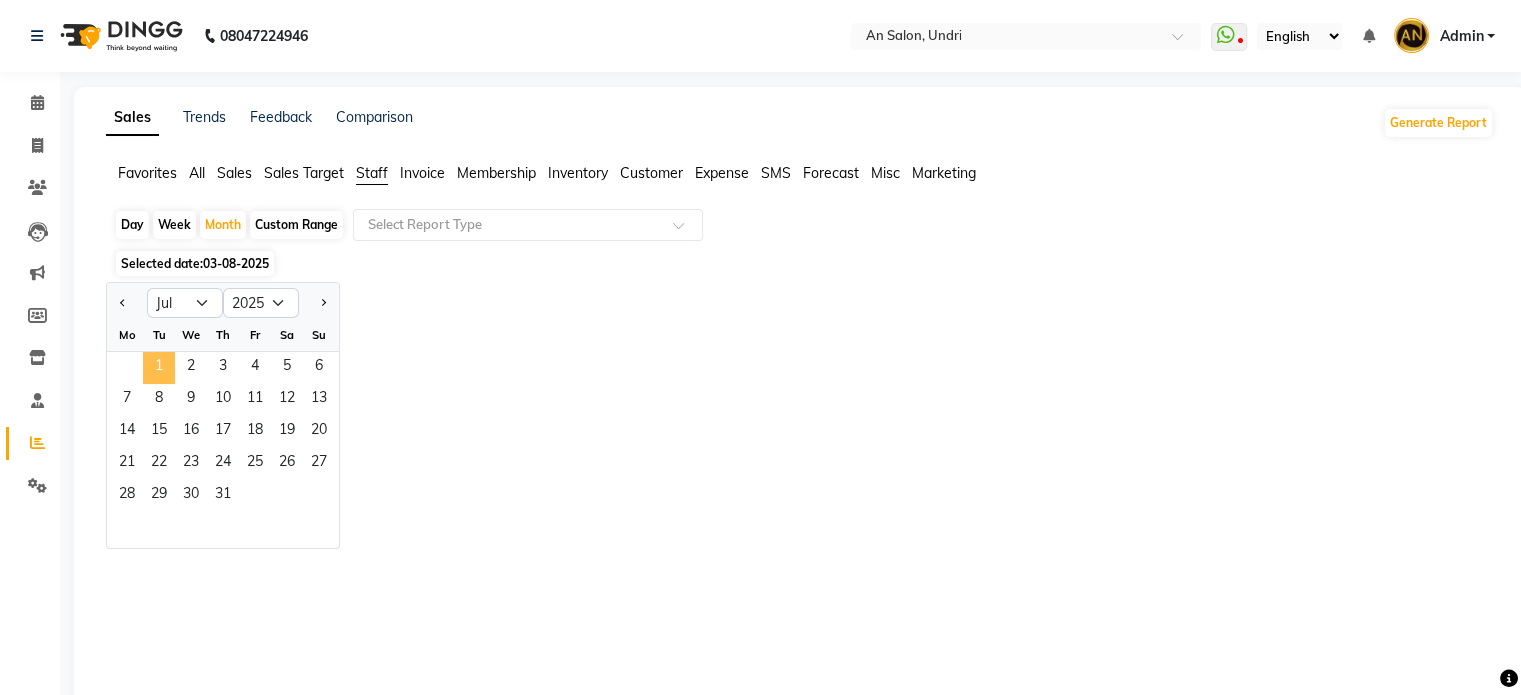 click on "1" 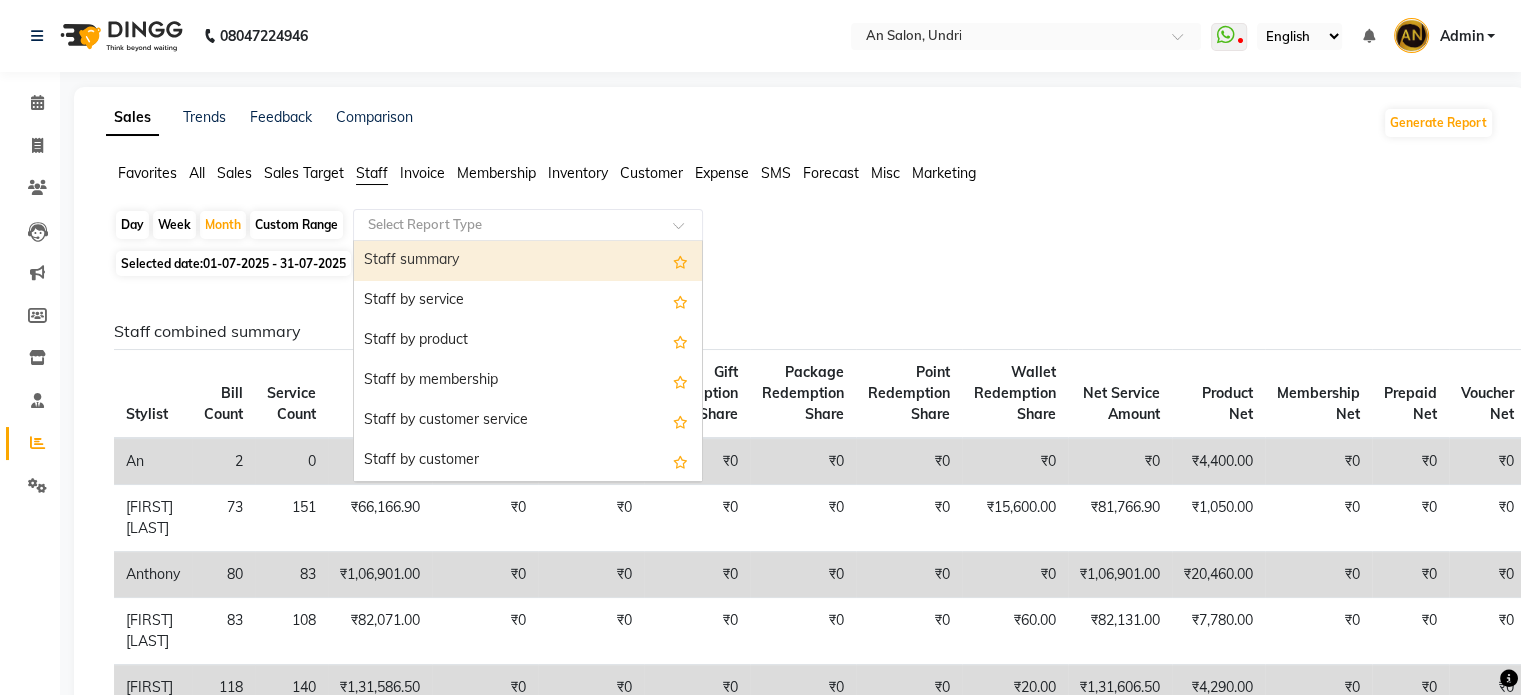 click 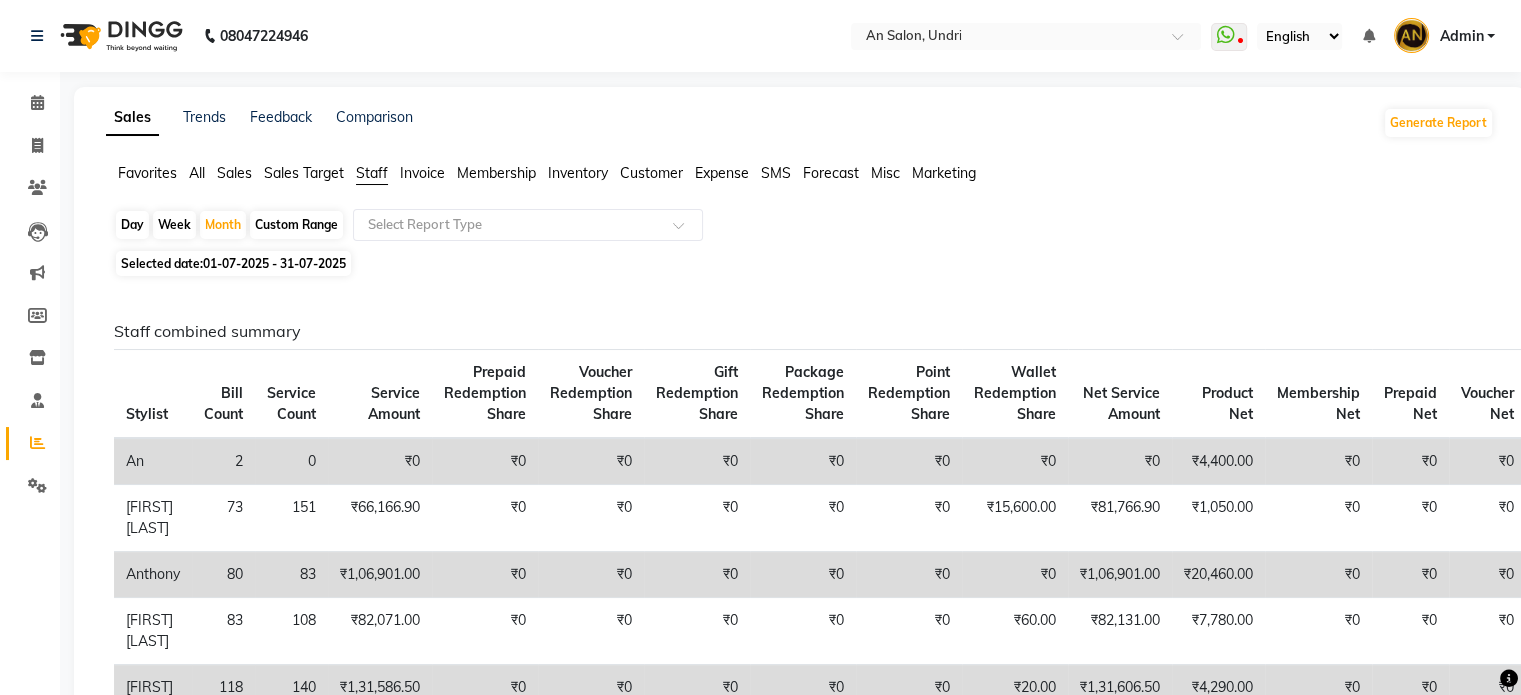click on "Day   Week   Month   Custom Range  Select Report Type Selected date:  01-07-2025 - 31-07-2025  Staff combined summary Stylist Bill Count Service Count Service Amount Prepaid Redemption ShareVoucher Redemption Share Gift Redemption Share Package Redemption Share Point Redemption Share Wallet Redemption Share Net Service Amount Product Net Membership Net Prepaid Net Voucher Net Gift Net Package Net  An 2 0 ₹0 ₹0 ₹0 ₹0 ₹0 ₹0 ₹0 ₹0 ₹4,400.00 ₹0 ₹0 ₹0 ₹0 ₹0 [FIRST] [LAST] 73 151 ₹66,166.90 ₹0 ₹0 ₹0 ₹0 ₹0 ₹15,600.00 ₹81,766.90 ₹1,050.00 ₹0 ₹0 ₹0 ₹0 ₹0 [FIRST] [LAST] 80 83 ₹1,06,901.00 ₹0 ₹0 ₹0 ₹0 ₹0 ₹0 ₹1,06,901.00 ₹20,460.00 ₹0 ₹0 ₹0 ₹0 ₹0 [FIRST] [LAST] 83 108 ₹82,071.00 ₹0 ₹0 ₹0 ₹0 ₹0 ₹60.00 ₹82,131.00 ₹7,780.00 ₹0 ₹0 ₹0 ₹0 ₹0 [FIRST] [LAST] 118 140 ₹1,31,586.50 ₹0 ₹0 ₹0 ₹0 ₹0 ₹20.00 ₹1,31,606.50 ₹4,290.00 ₹0 ₹0 ₹0 ₹0 ₹0 [FIRST] [LAST] 113 132 ₹1,66,997.00 ₹0 ₹0 ₹0" 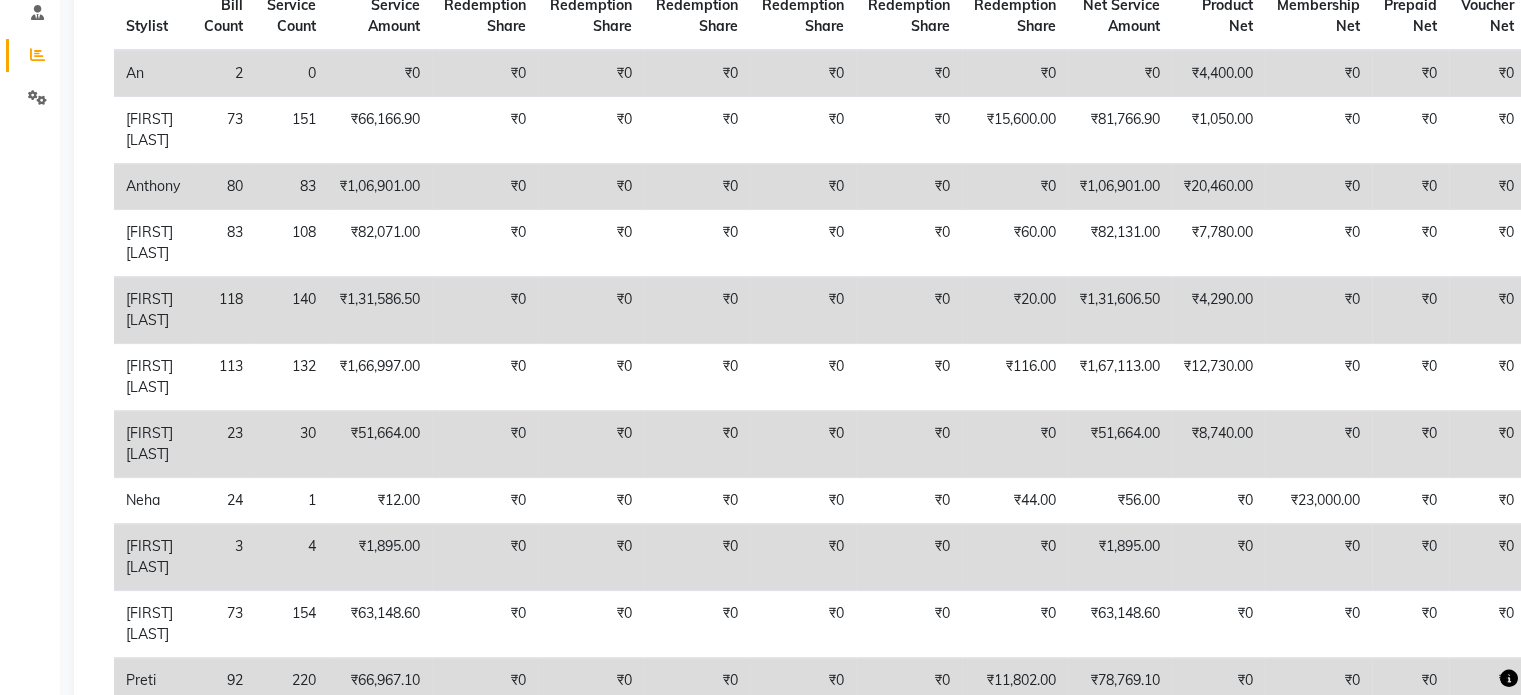 scroll, scrollTop: 392, scrollLeft: 0, axis: vertical 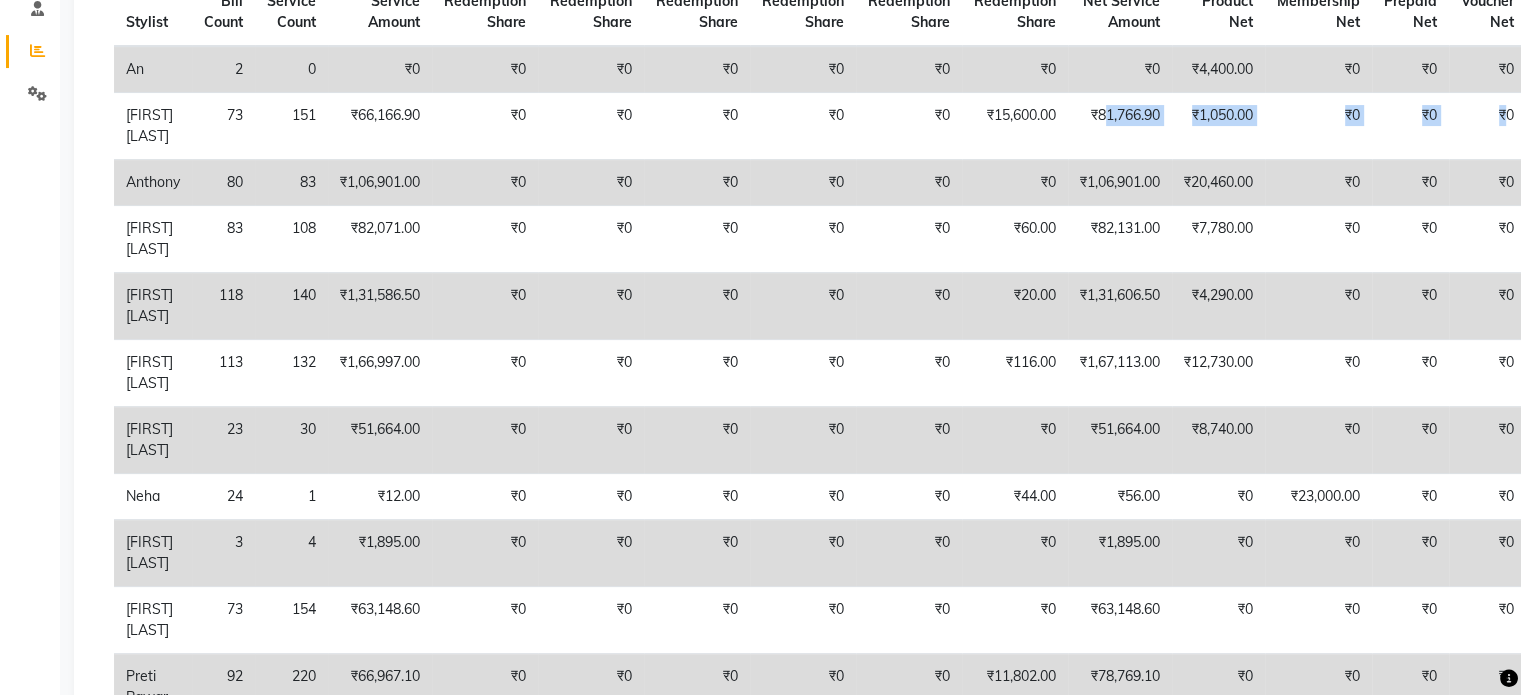 drag, startPoint x: 1129, startPoint y: 114, endPoint x: 1535, endPoint y: 115, distance: 406.00122 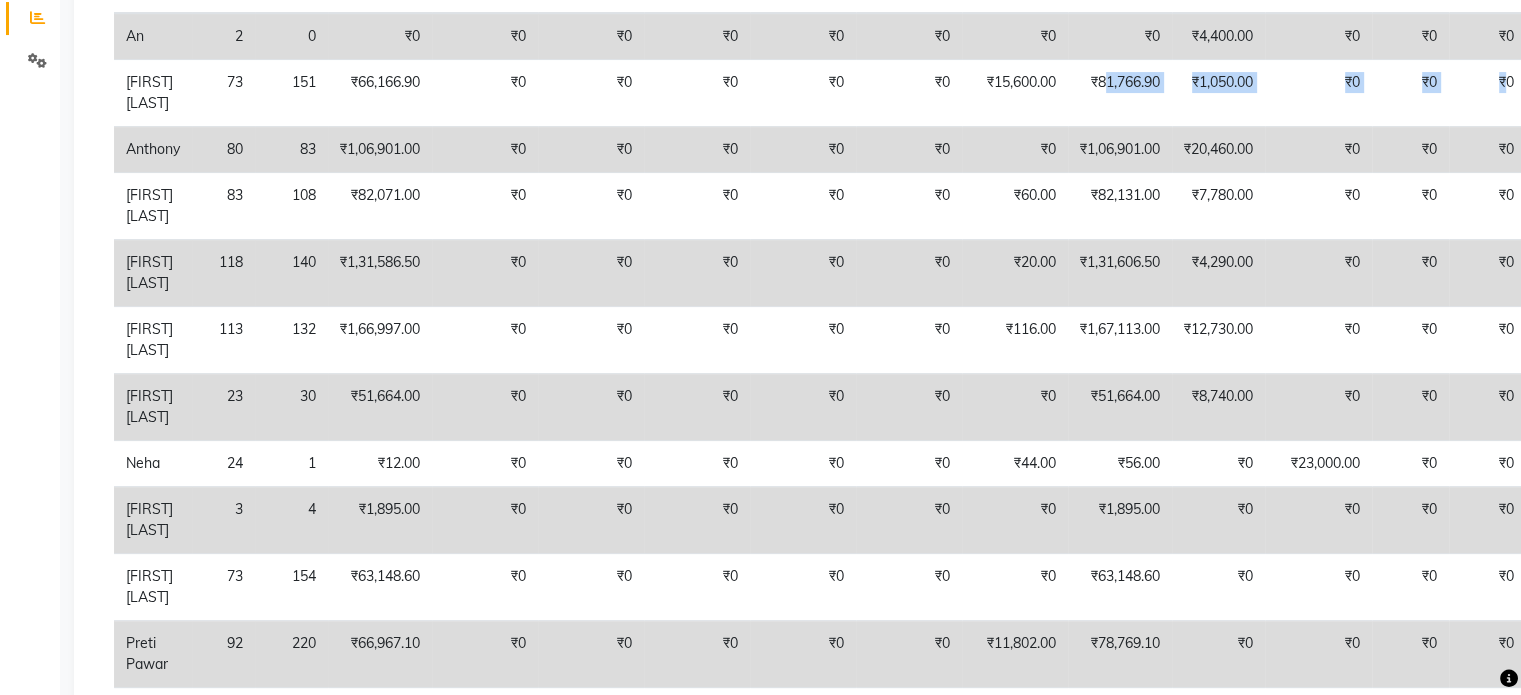 scroll, scrollTop: 429, scrollLeft: 0, axis: vertical 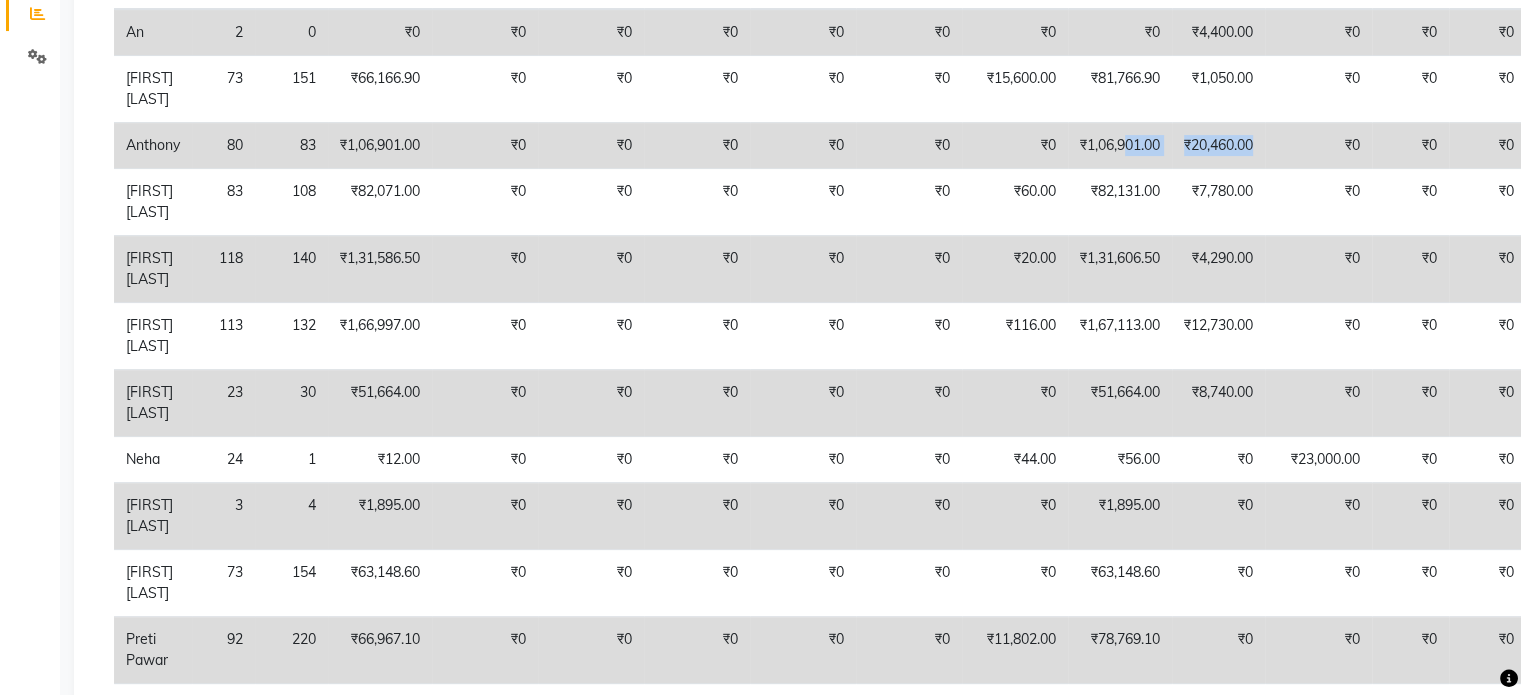 drag, startPoint x: 1150, startPoint y: 122, endPoint x: 1288, endPoint y: 144, distance: 139.74261 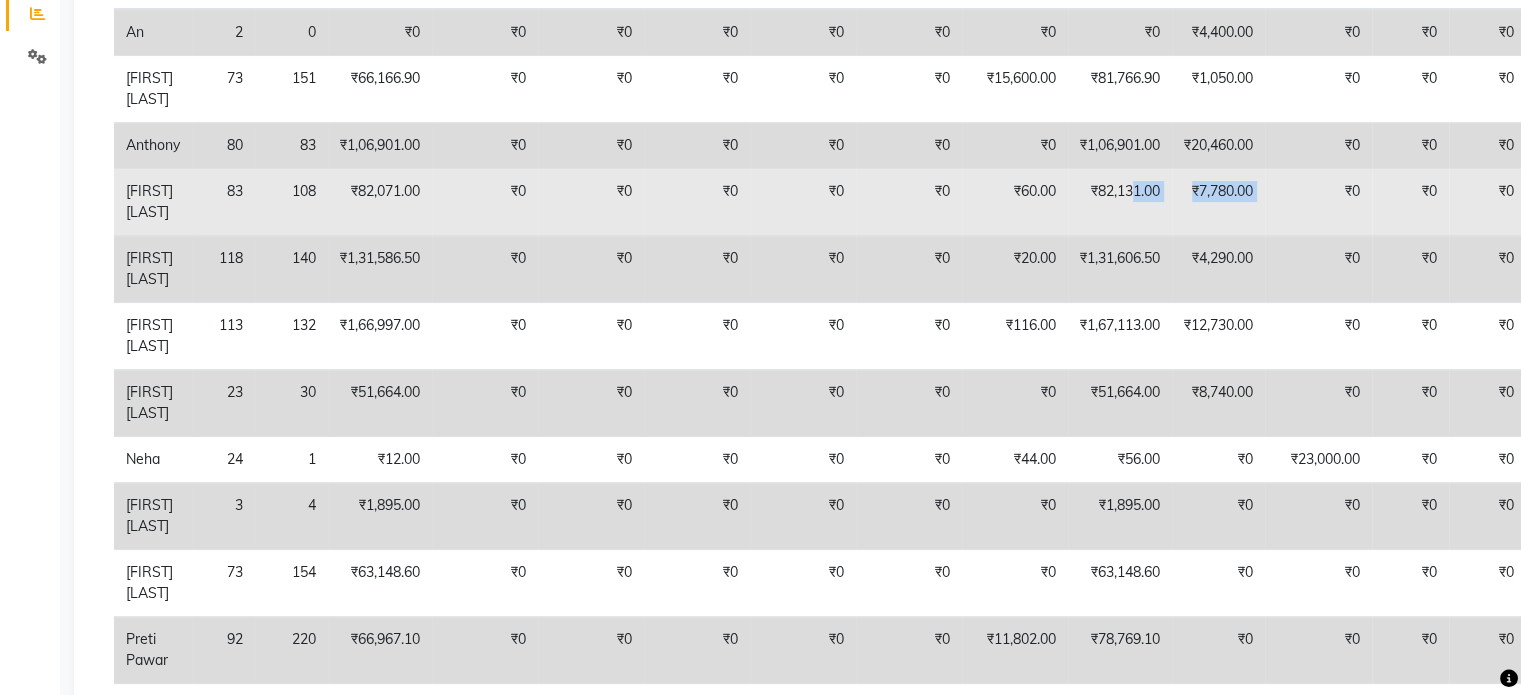 drag, startPoint x: 1156, startPoint y: 165, endPoint x: 1302, endPoint y: 185, distance: 147.3635 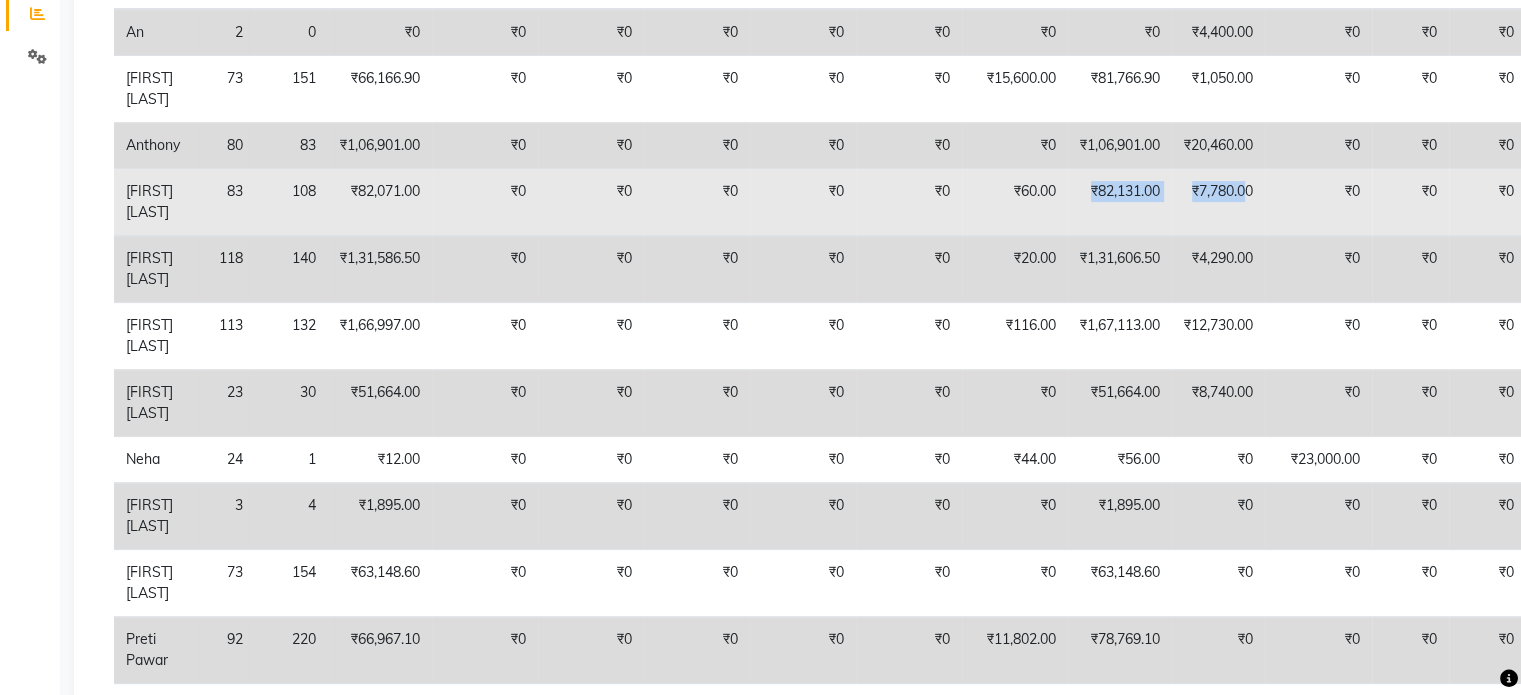 drag, startPoint x: 1105, startPoint y: 169, endPoint x: 1272, endPoint y: 194, distance: 168.86089 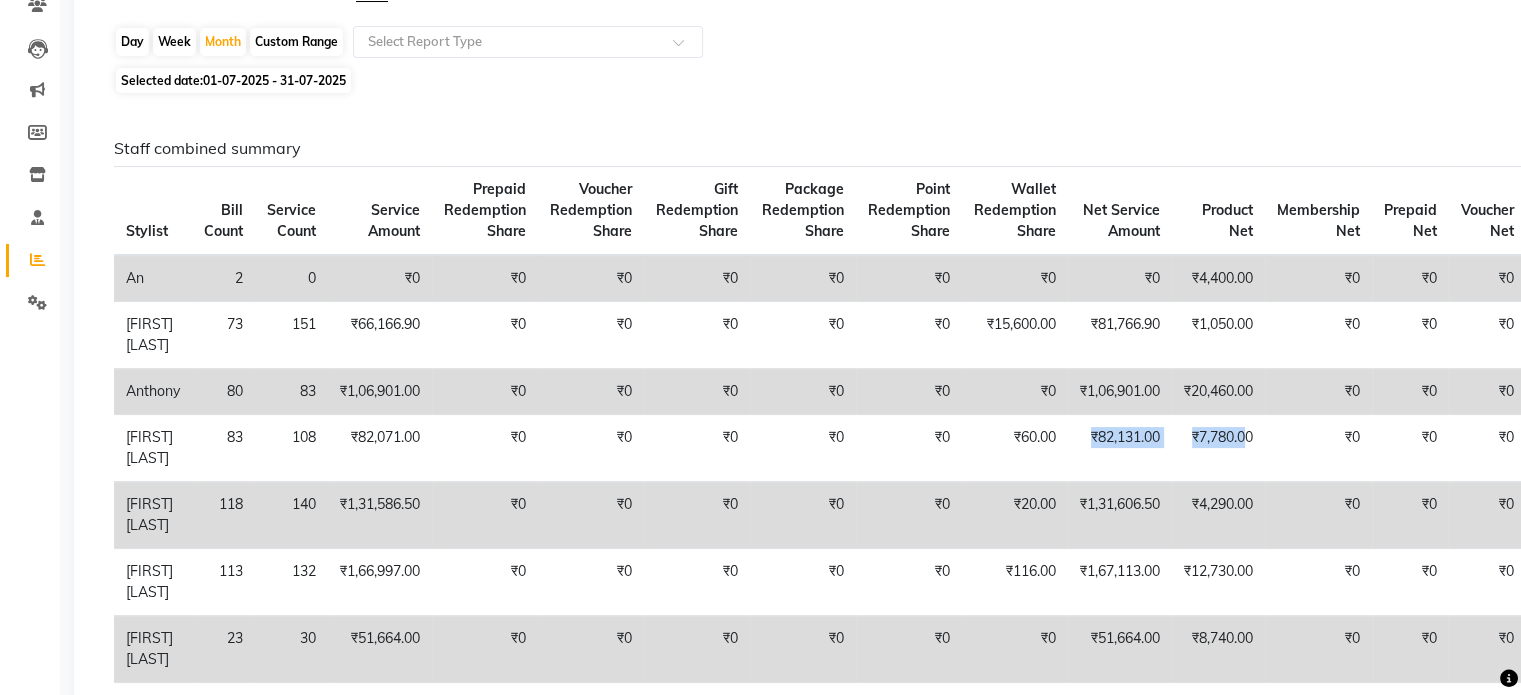 scroll, scrollTop: 190, scrollLeft: 0, axis: vertical 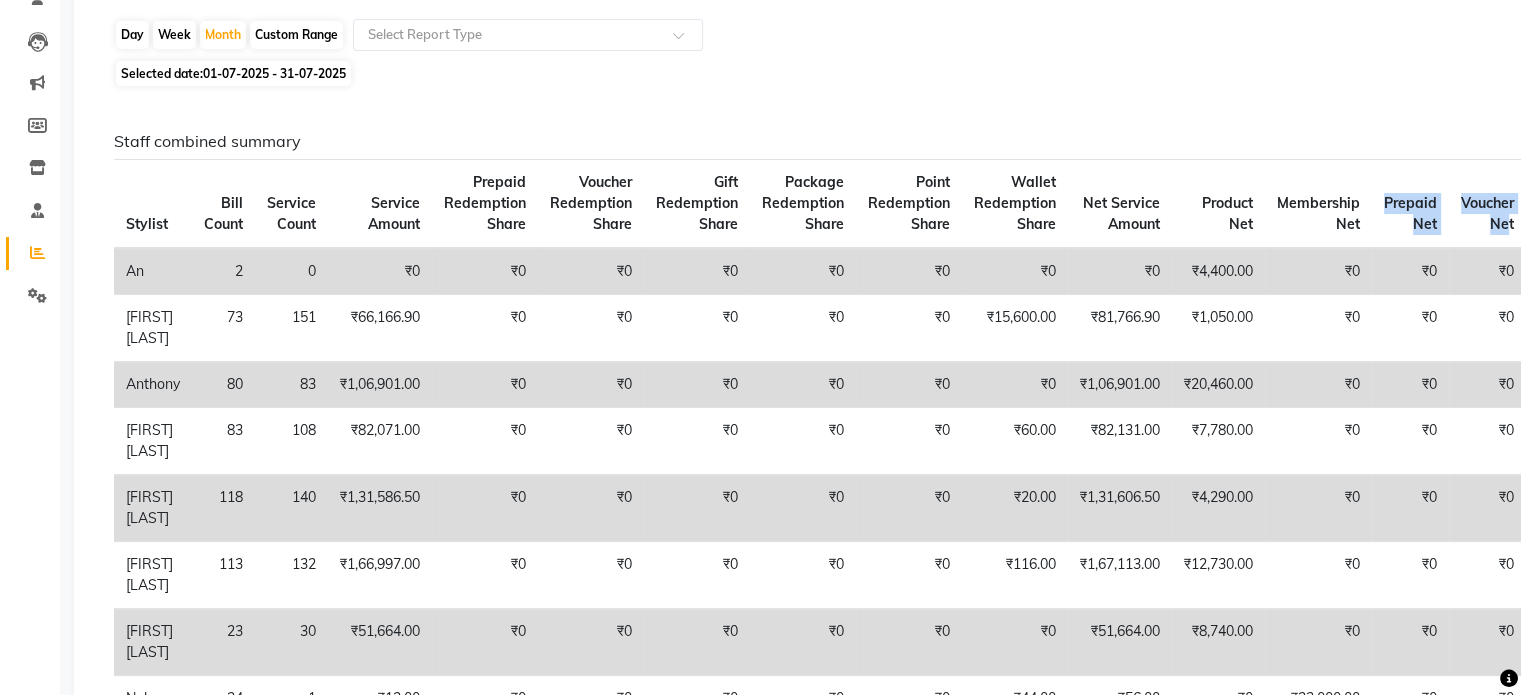 drag, startPoint x: 1409, startPoint y: 207, endPoint x: 1535, endPoint y: 235, distance: 129.07362 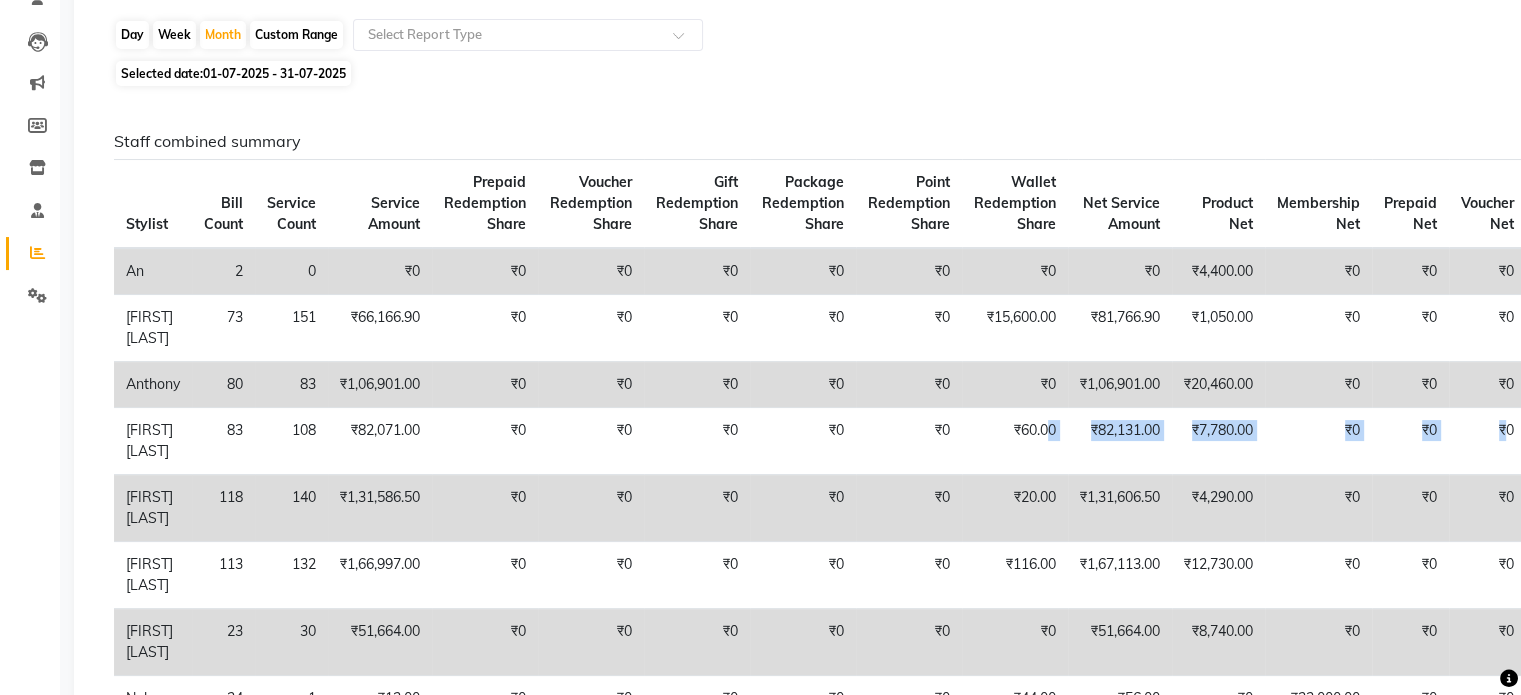 drag, startPoint x: 1065, startPoint y: 417, endPoint x: 1535, endPoint y: 387, distance: 470.95648 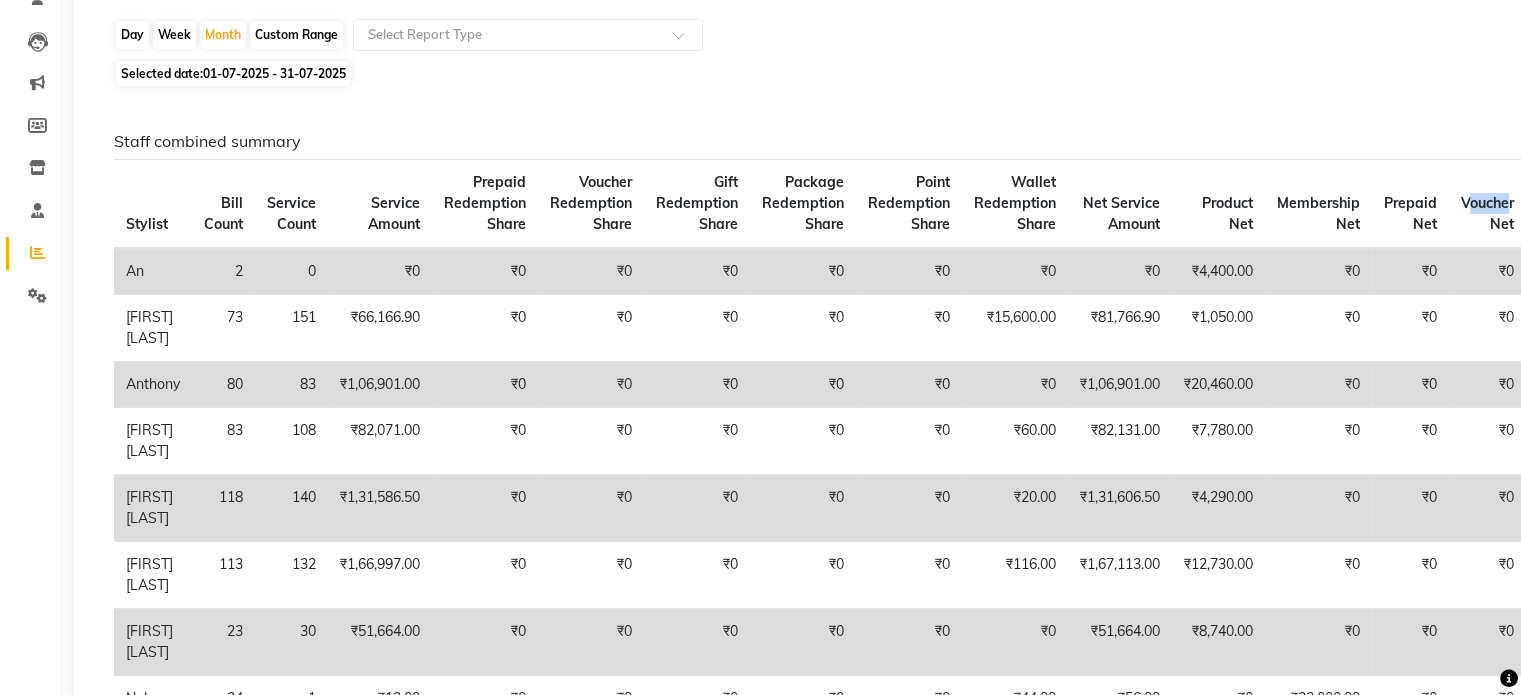 drag, startPoint x: 1491, startPoint y: 202, endPoint x: 1535, endPoint y: 212, distance: 45.122055 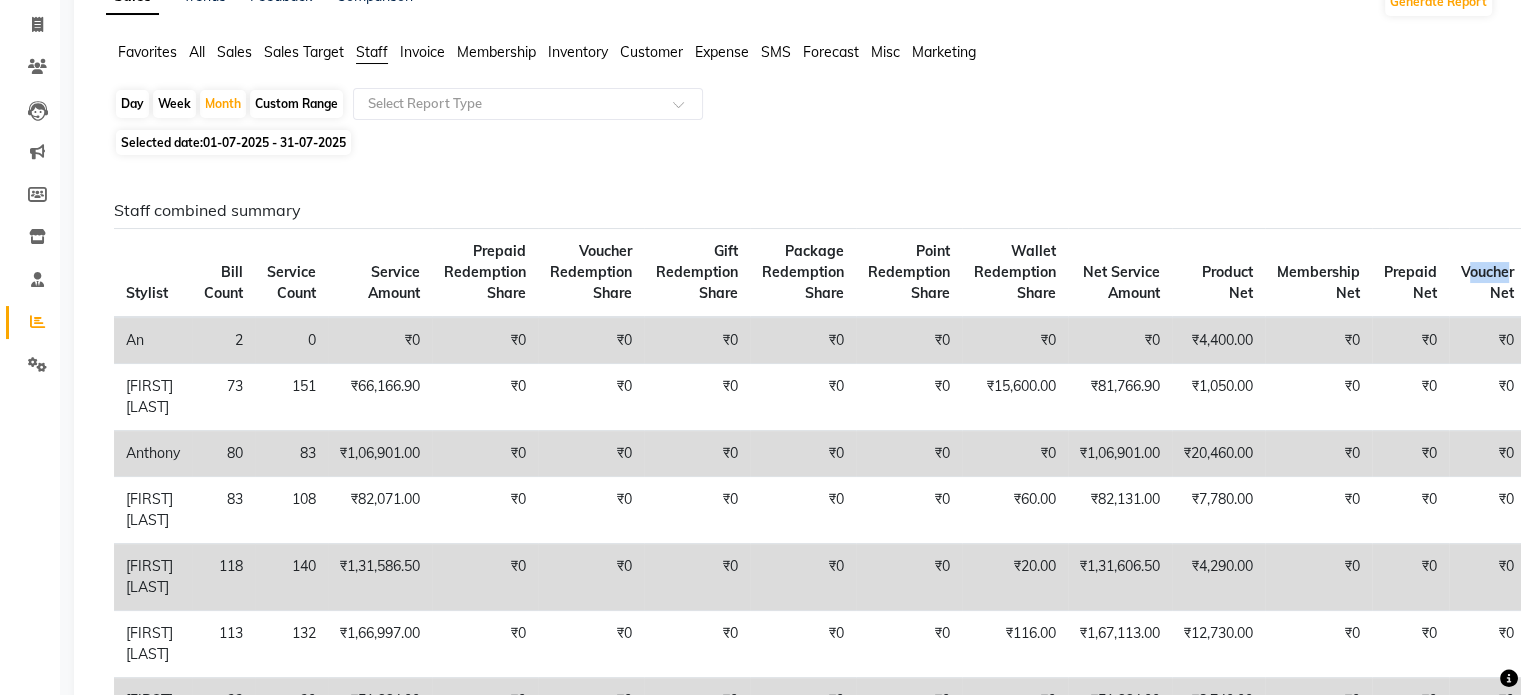 scroll, scrollTop: 117, scrollLeft: 0, axis: vertical 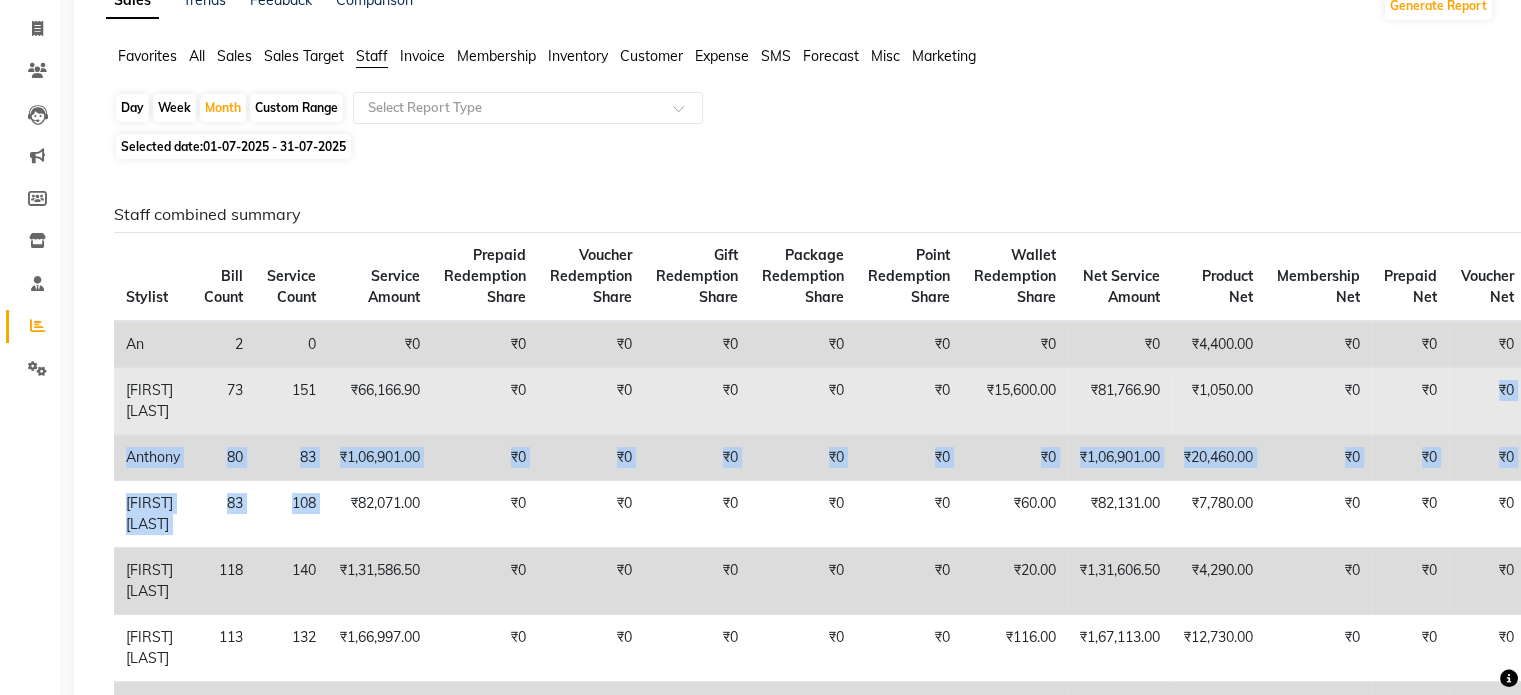 drag, startPoint x: 369, startPoint y: 475, endPoint x: 1517, endPoint y: 398, distance: 1150.5795 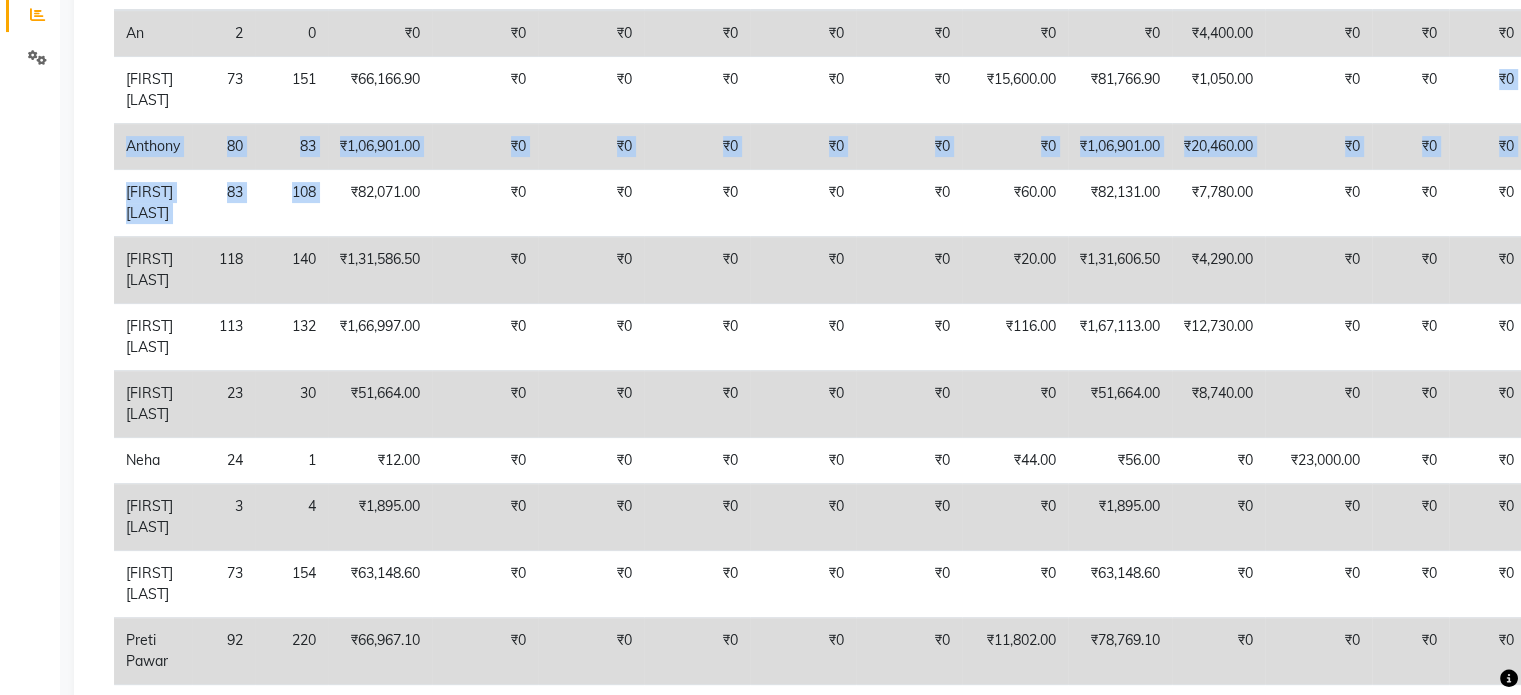 scroll, scrollTop: 487, scrollLeft: 0, axis: vertical 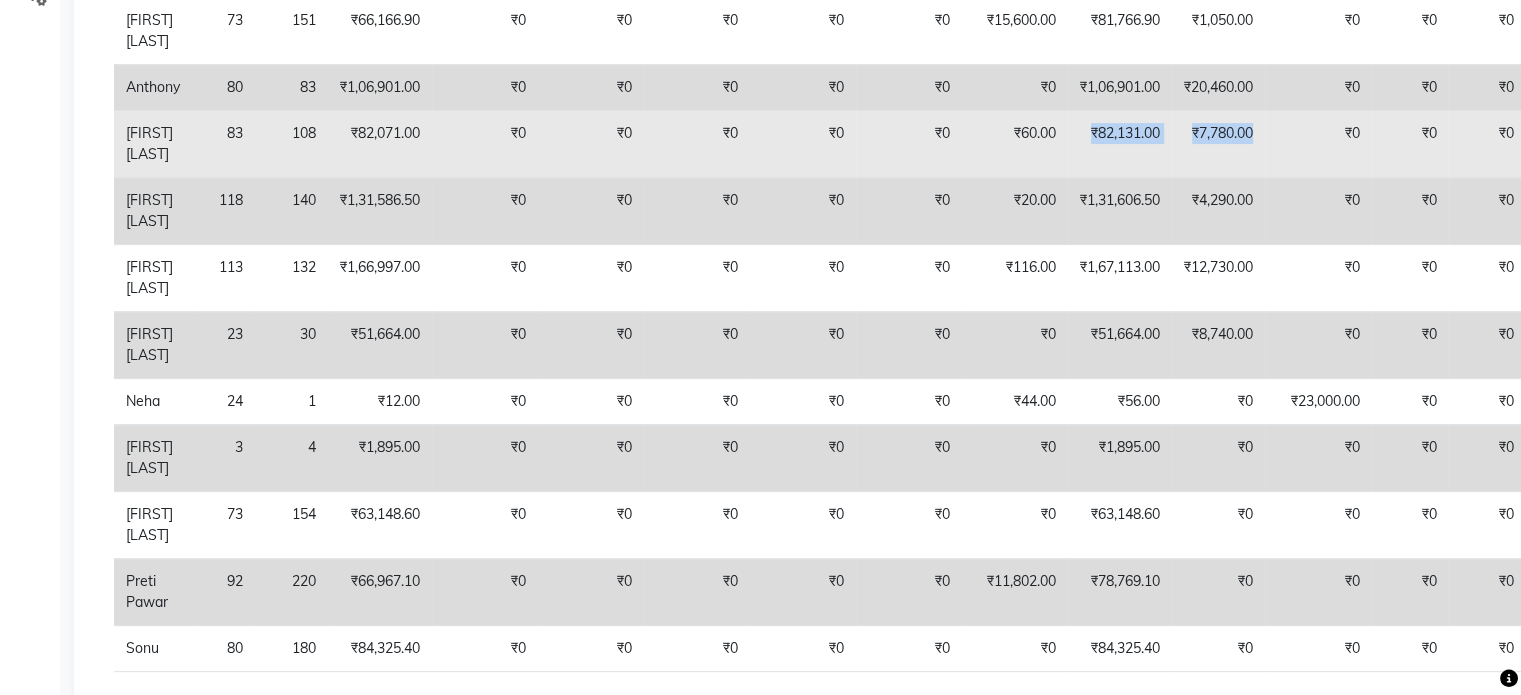 drag, startPoint x: 1110, startPoint y: 125, endPoint x: 1284, endPoint y: 132, distance: 174.14075 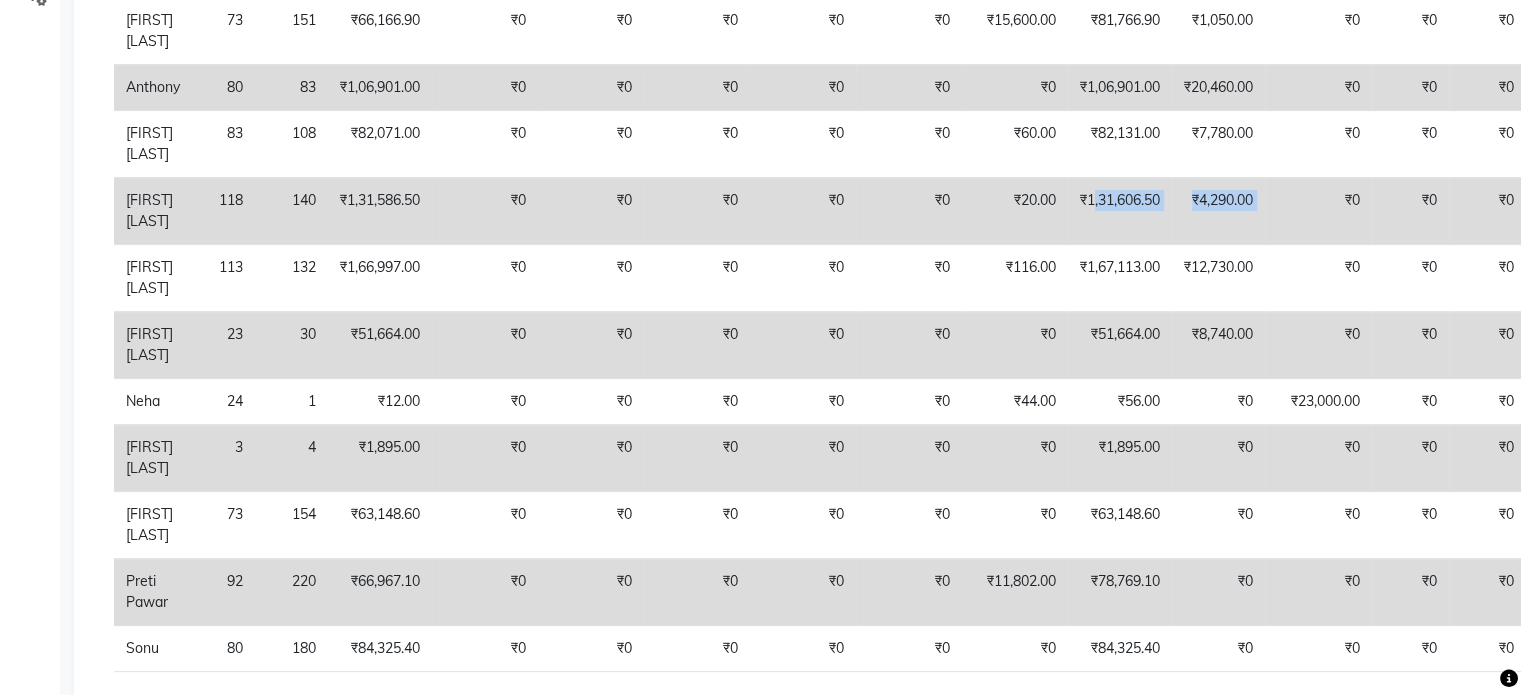 drag, startPoint x: 1113, startPoint y: 176, endPoint x: 1312, endPoint y: 171, distance: 199.0628 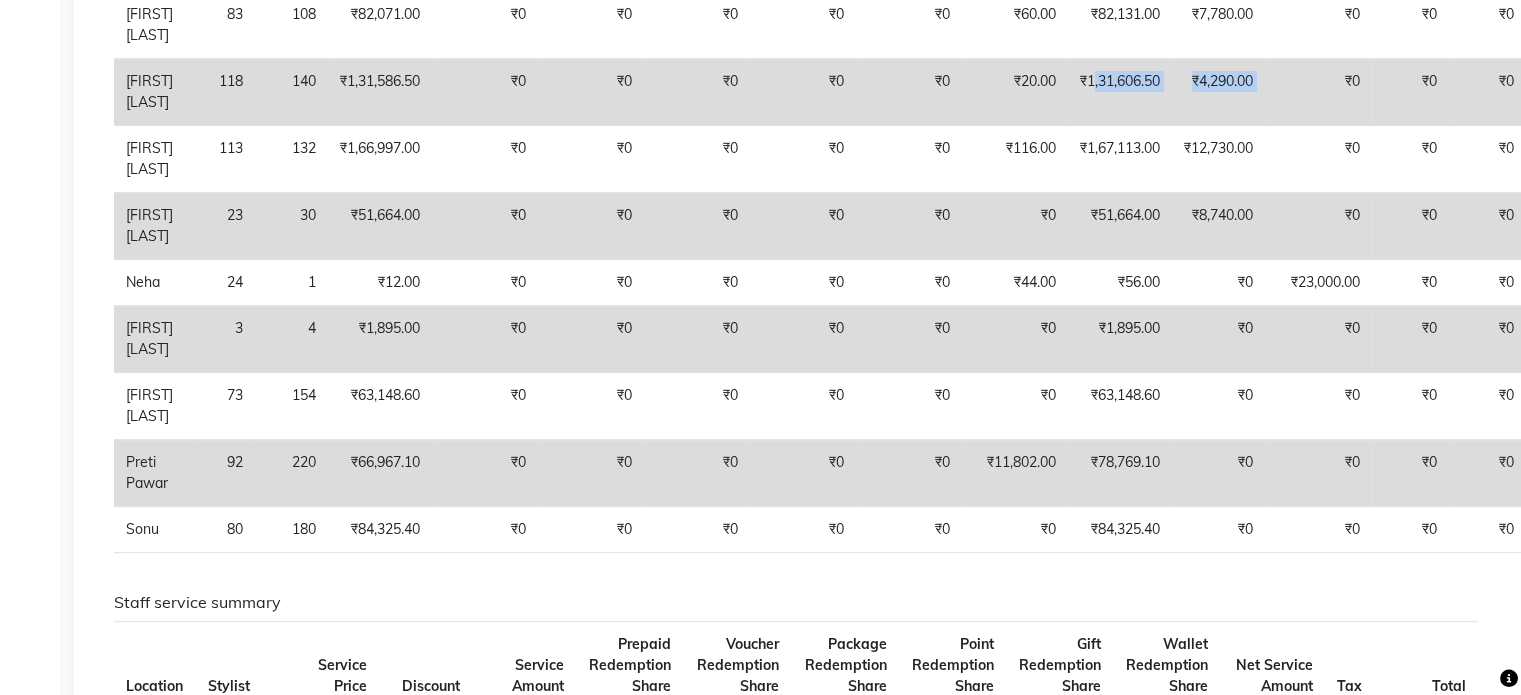 scroll, scrollTop: 610, scrollLeft: 0, axis: vertical 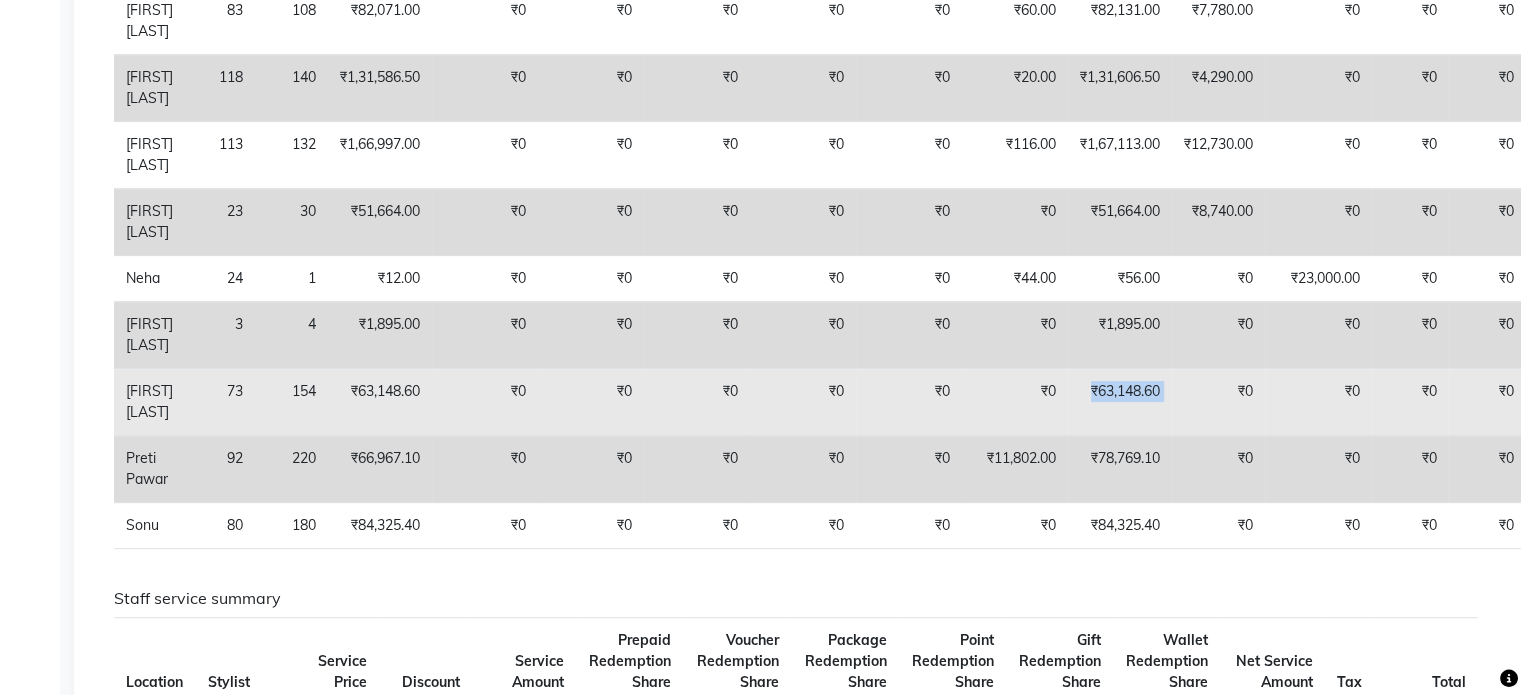drag, startPoint x: 1109, startPoint y: 375, endPoint x: 1208, endPoint y: 382, distance: 99.24717 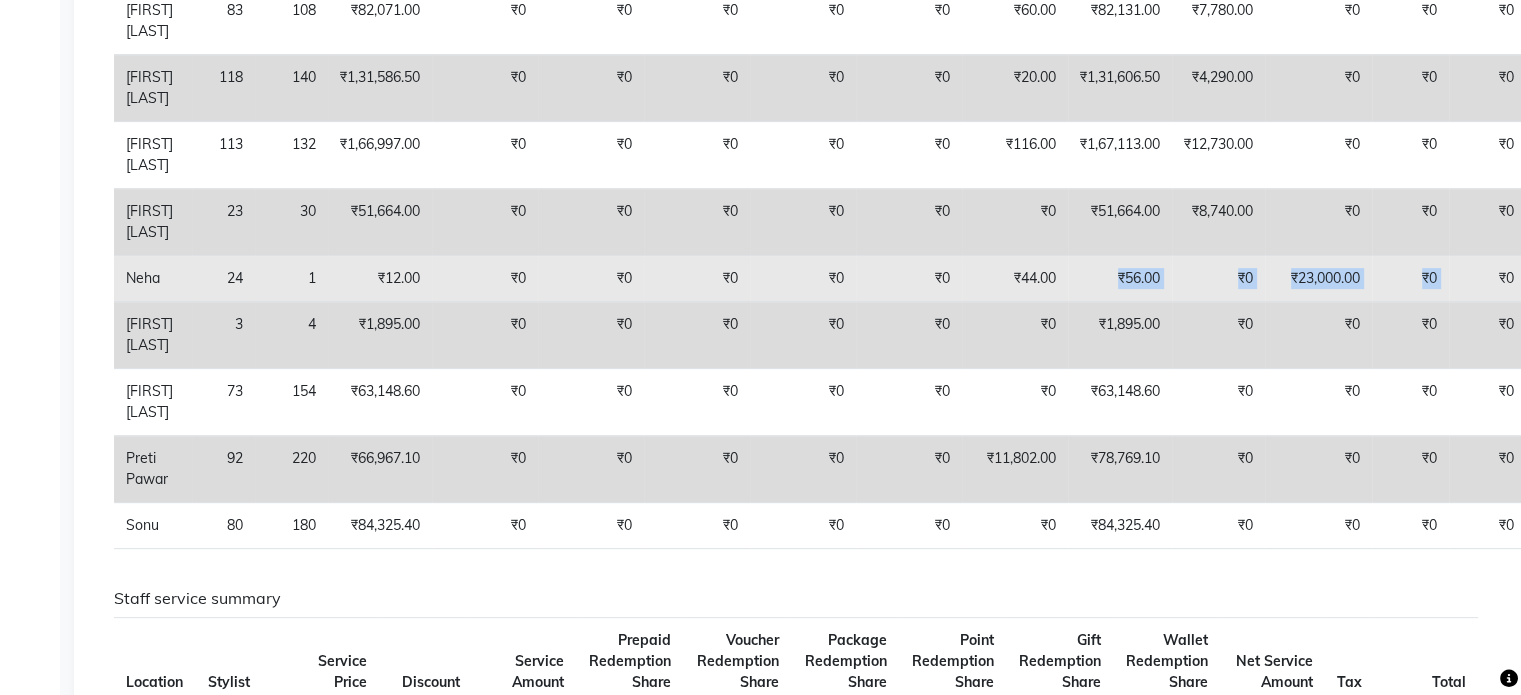 drag, startPoint x: 1089, startPoint y: 286, endPoint x: 1505, endPoint y: 285, distance: 416.0012 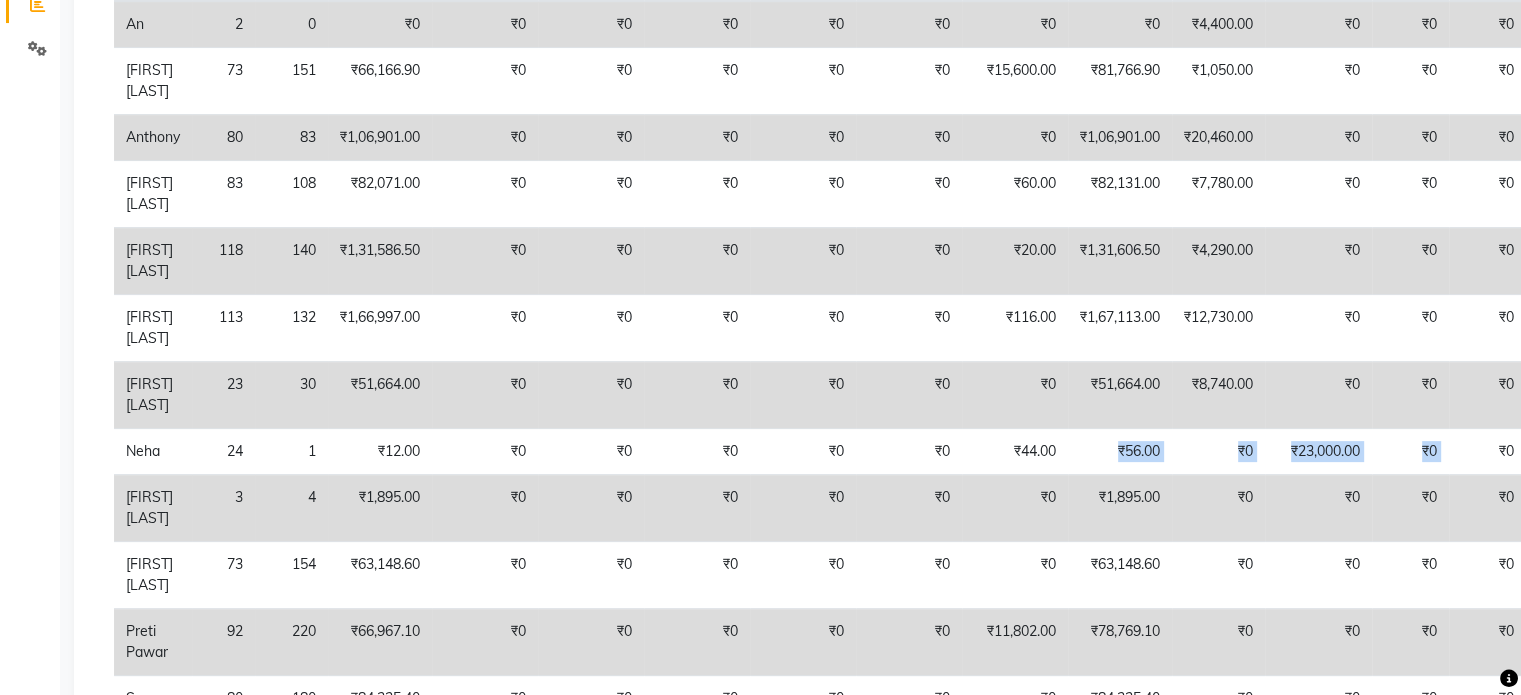 scroll, scrollTop: 452, scrollLeft: 0, axis: vertical 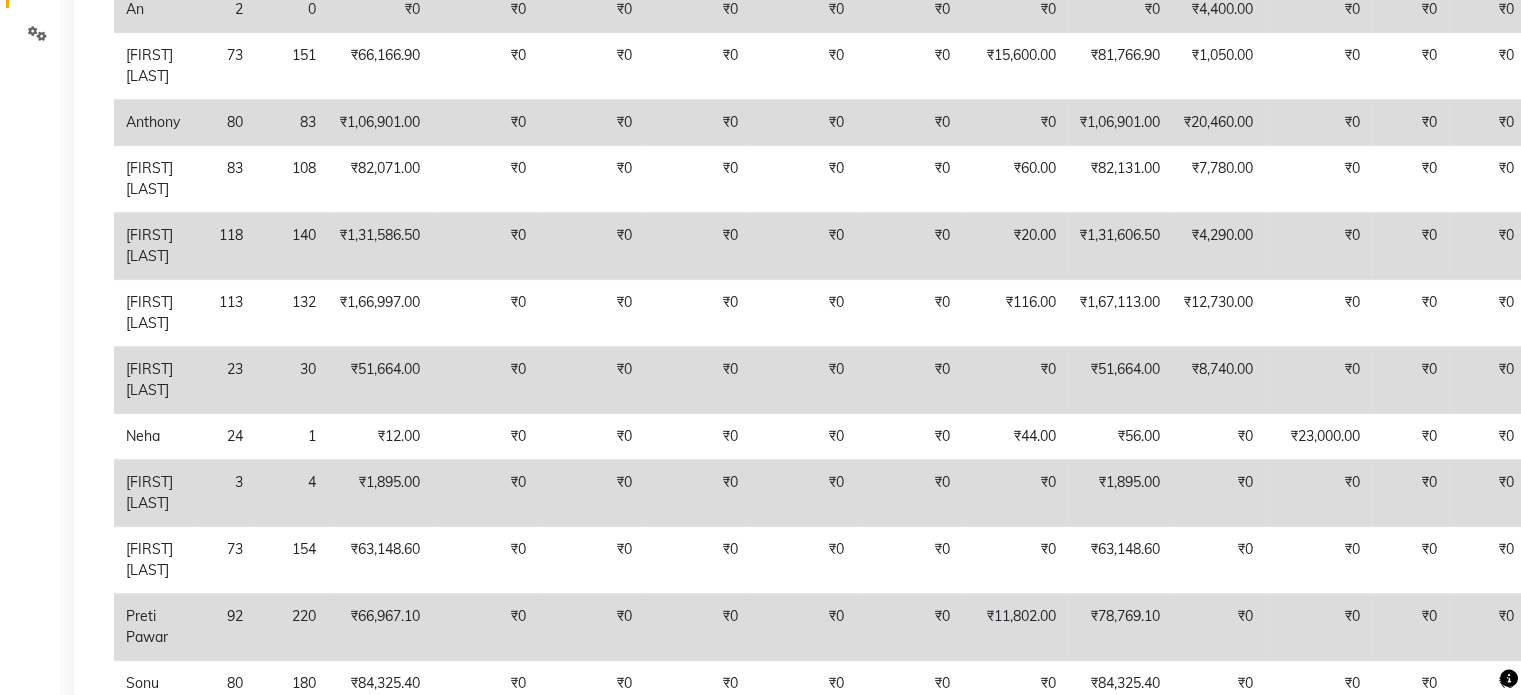 click on "₹1,895.00" 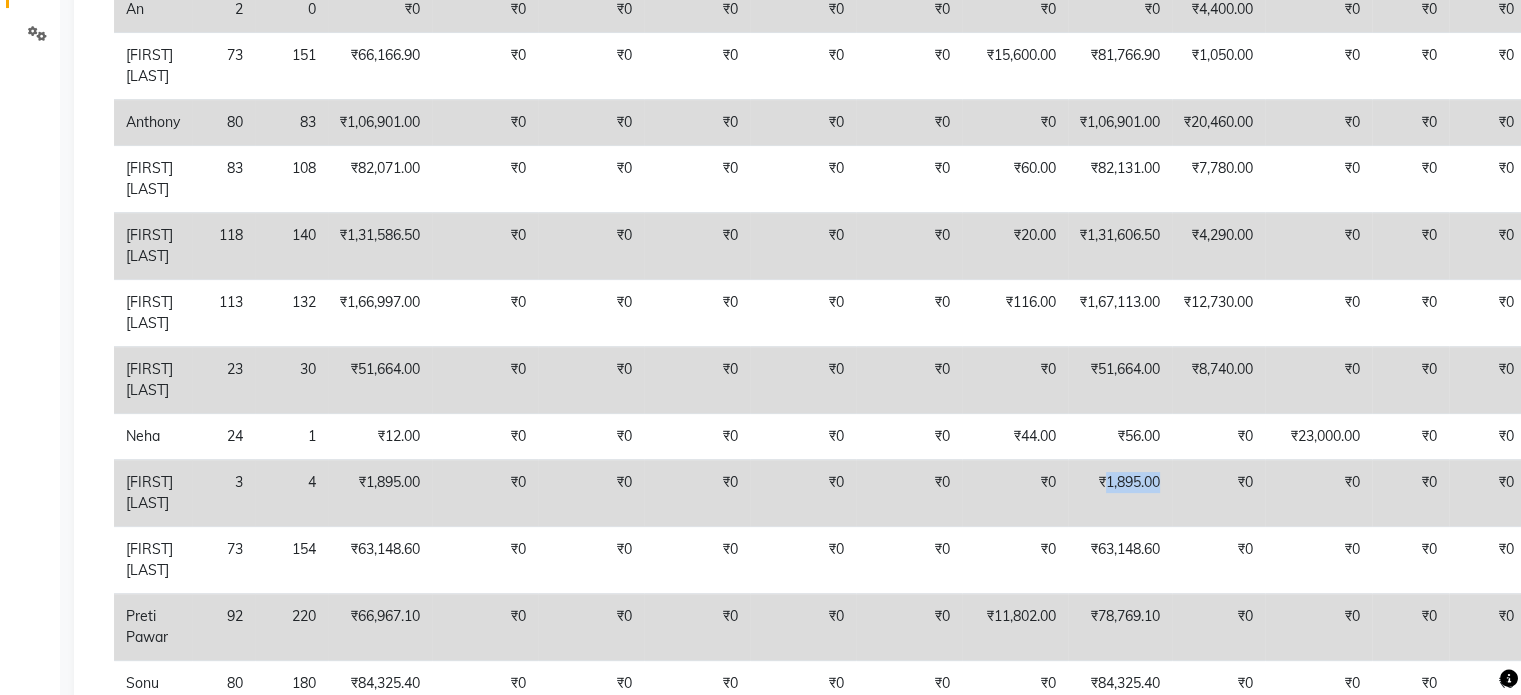 click on "₹1,895.00" 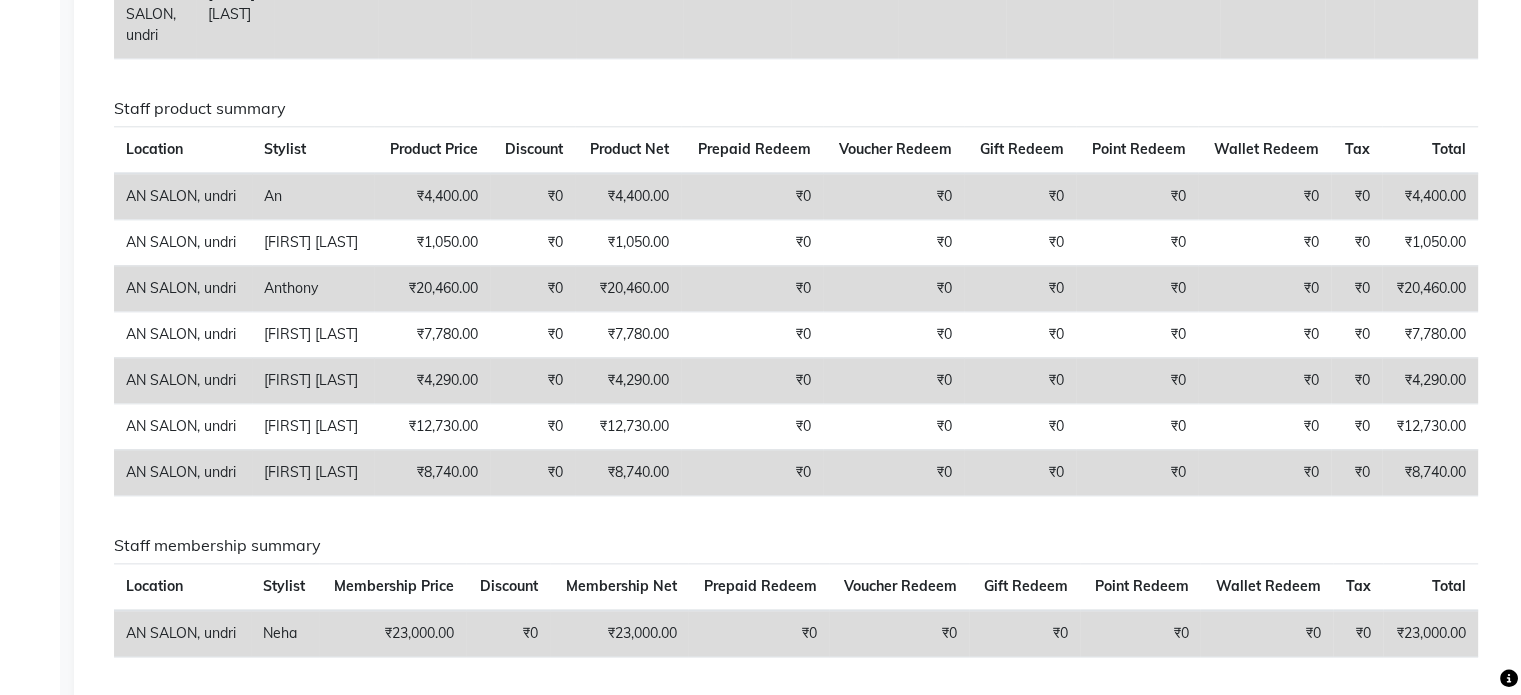 scroll, scrollTop: 2233, scrollLeft: 0, axis: vertical 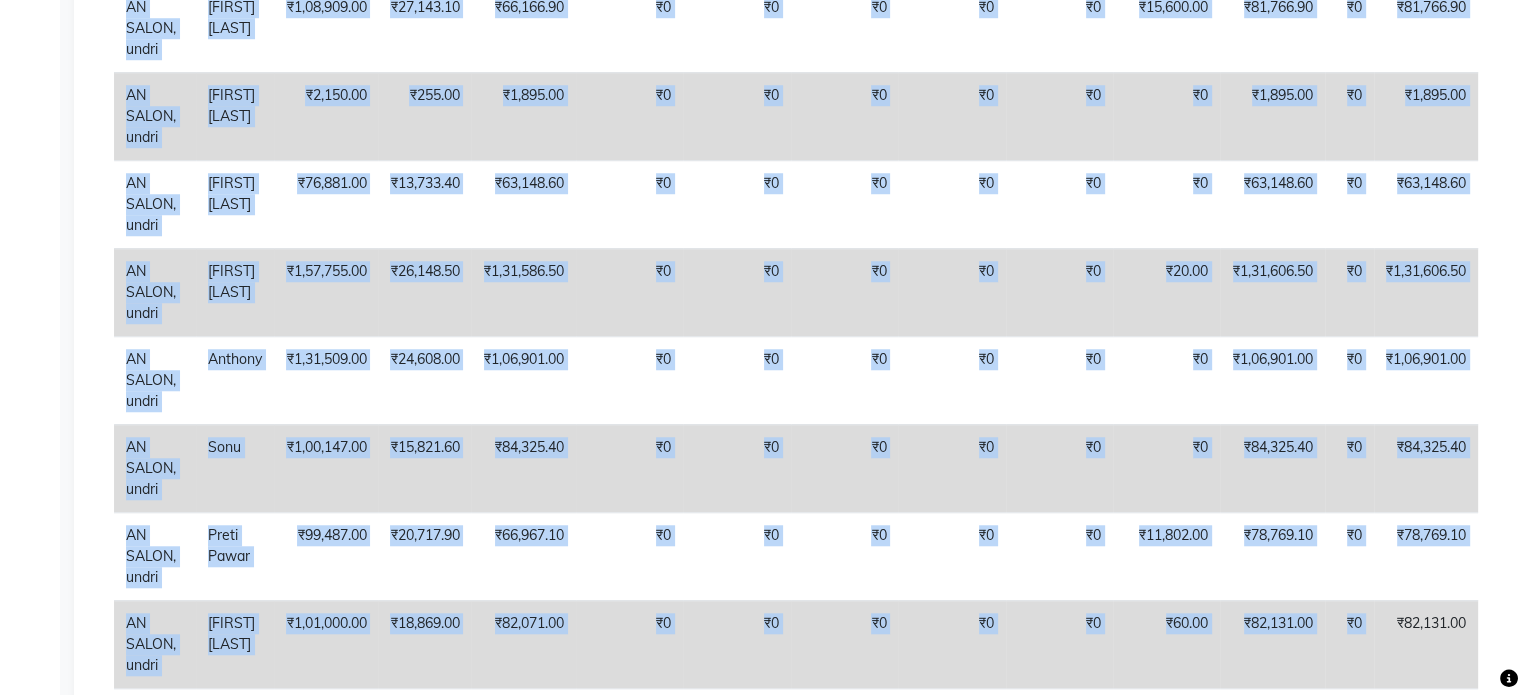 drag, startPoint x: 1402, startPoint y: 596, endPoint x: 1534, endPoint y: 611, distance: 132.84953 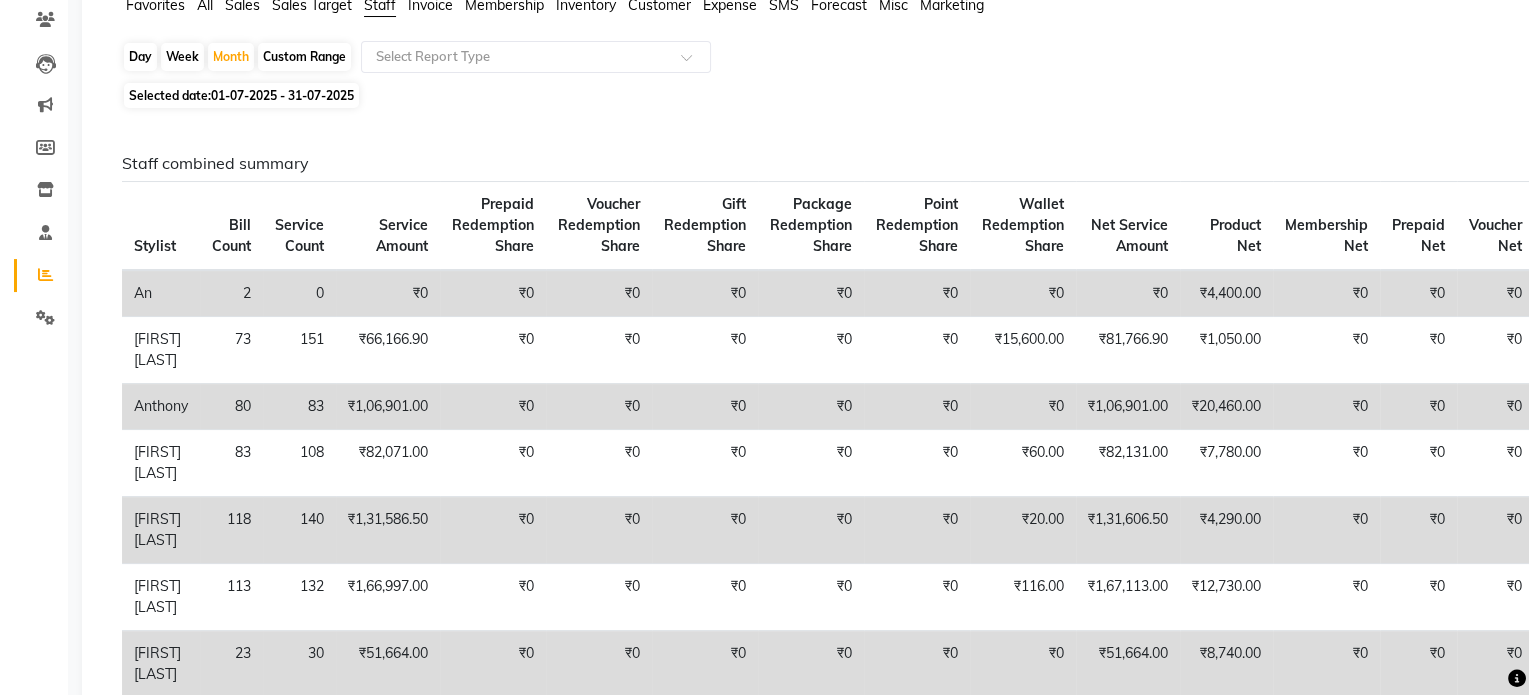 scroll, scrollTop: 0, scrollLeft: 0, axis: both 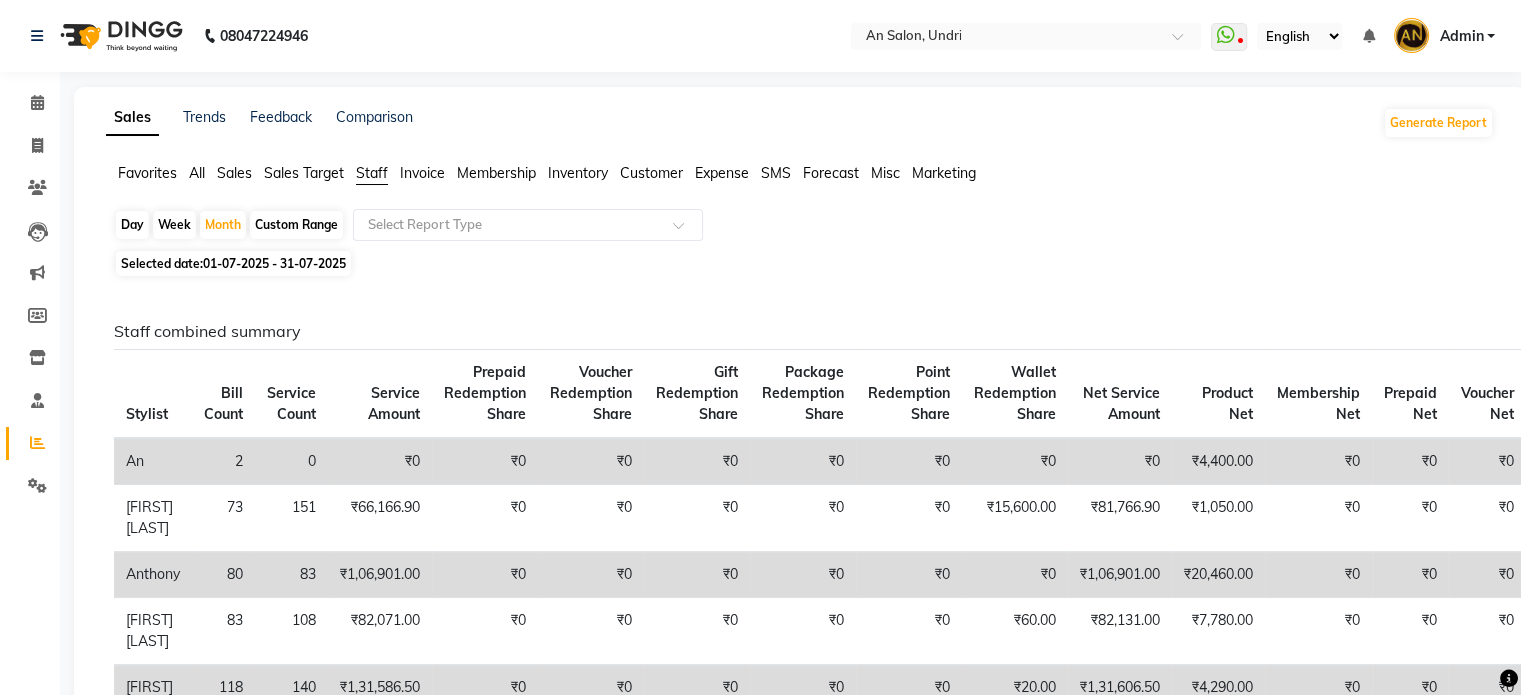 click on "Admin" at bounding box center [1461, 36] 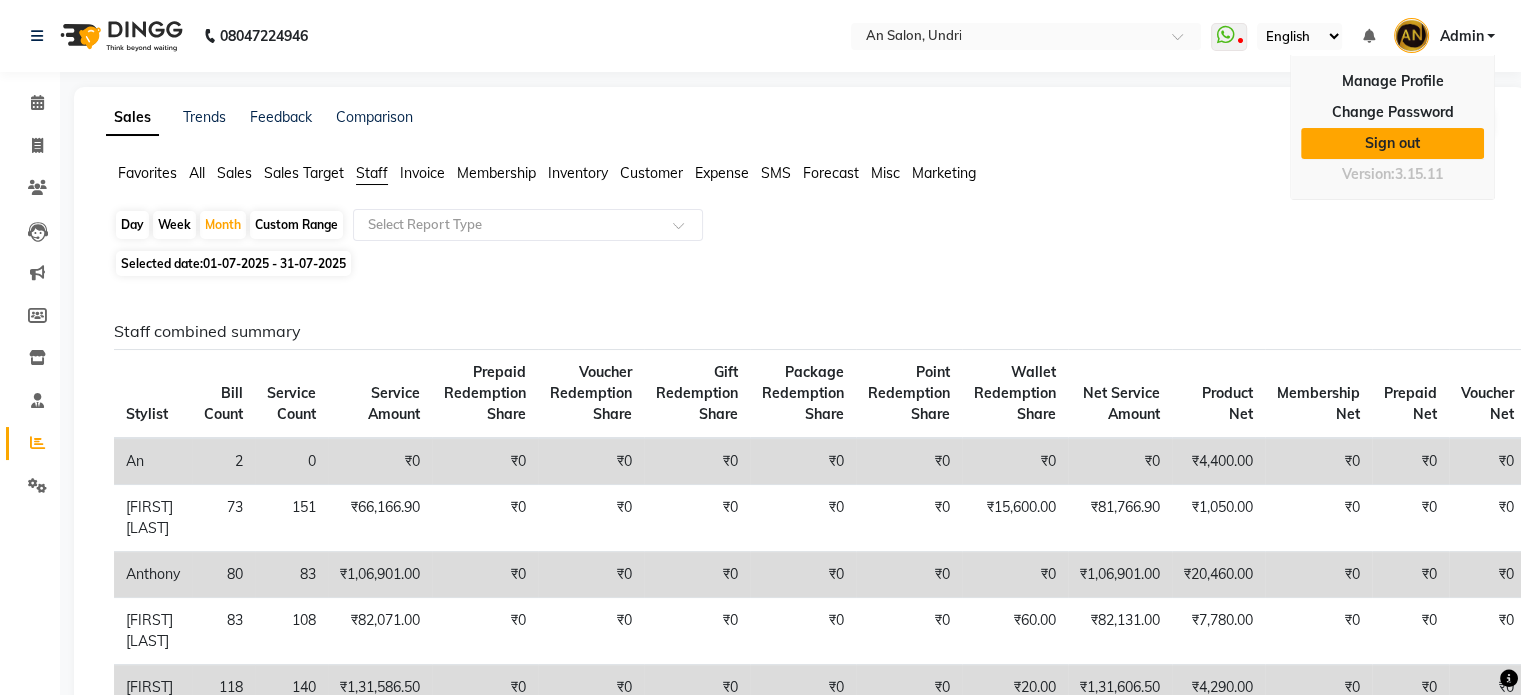 click on "Sign out" at bounding box center (1392, 143) 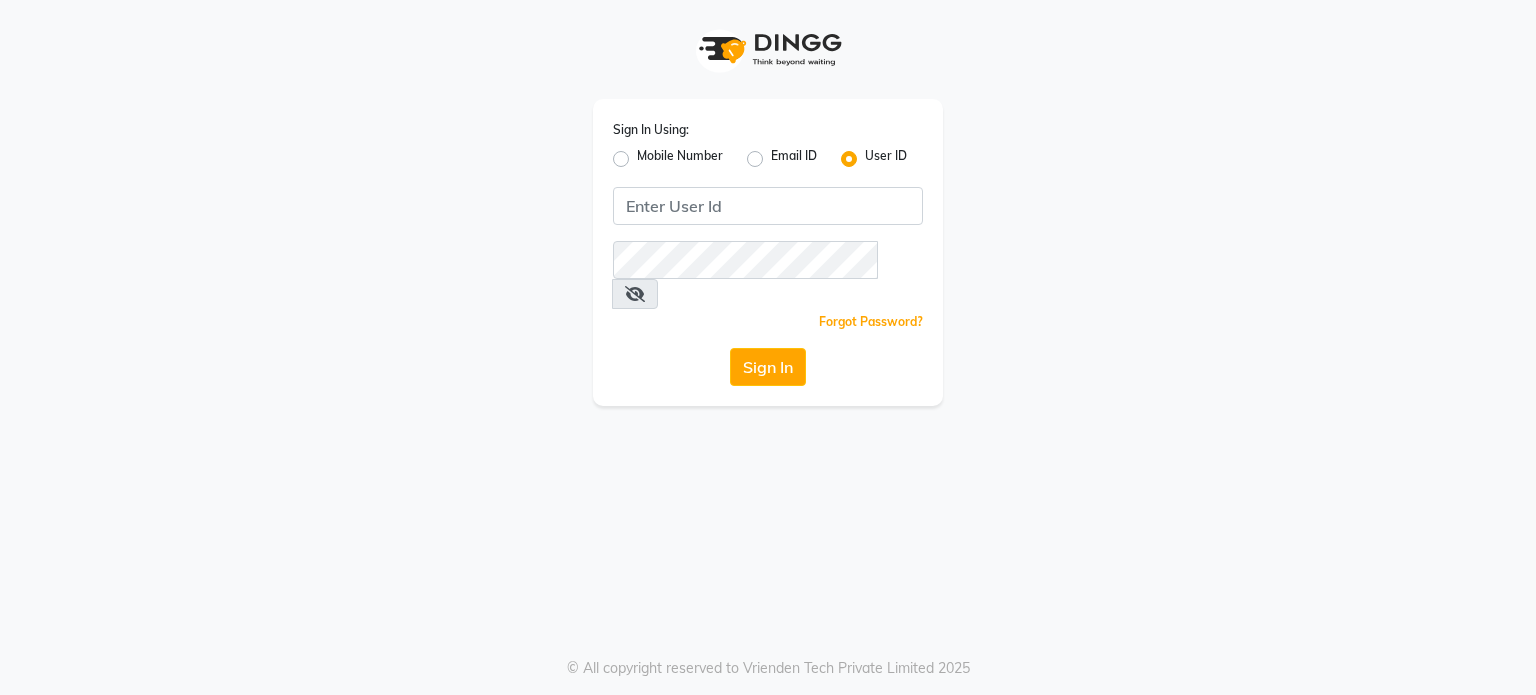 scroll, scrollTop: 0, scrollLeft: 0, axis: both 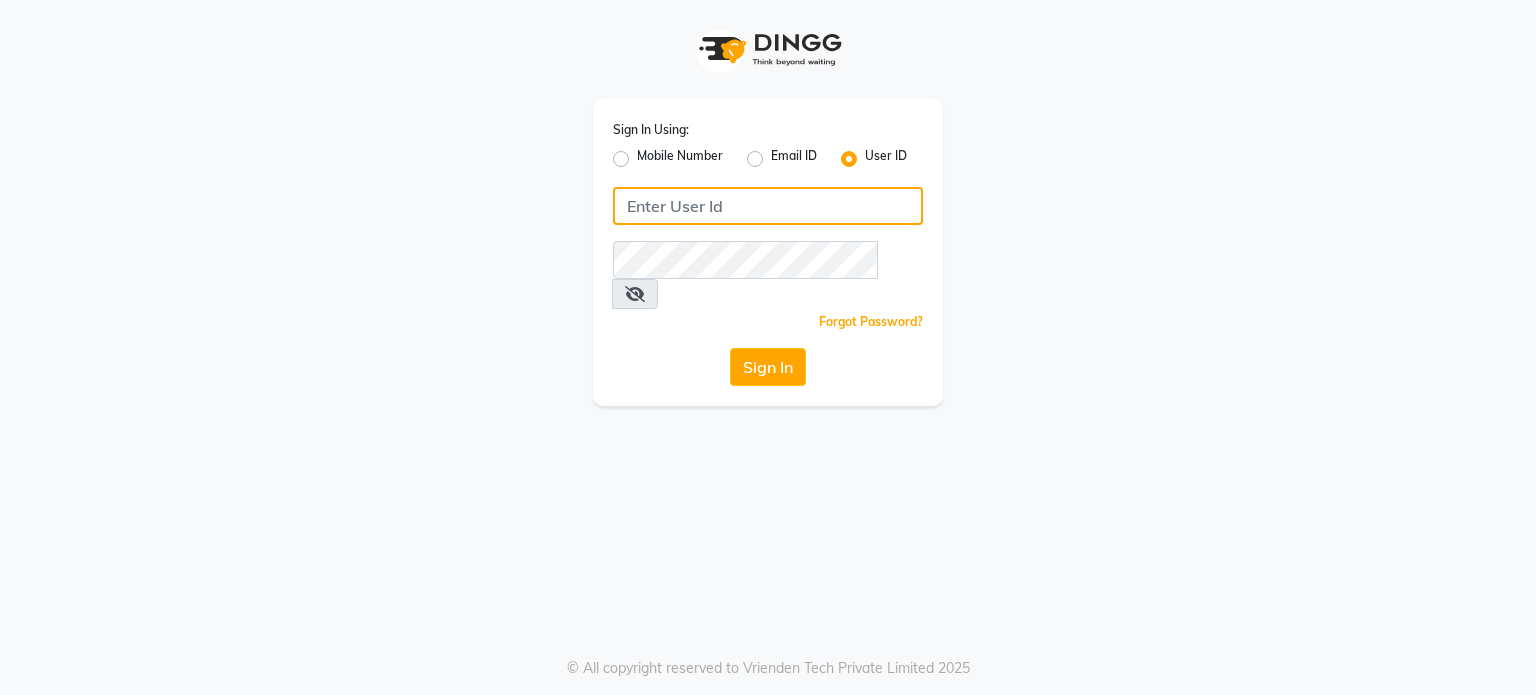 type on "nazia" 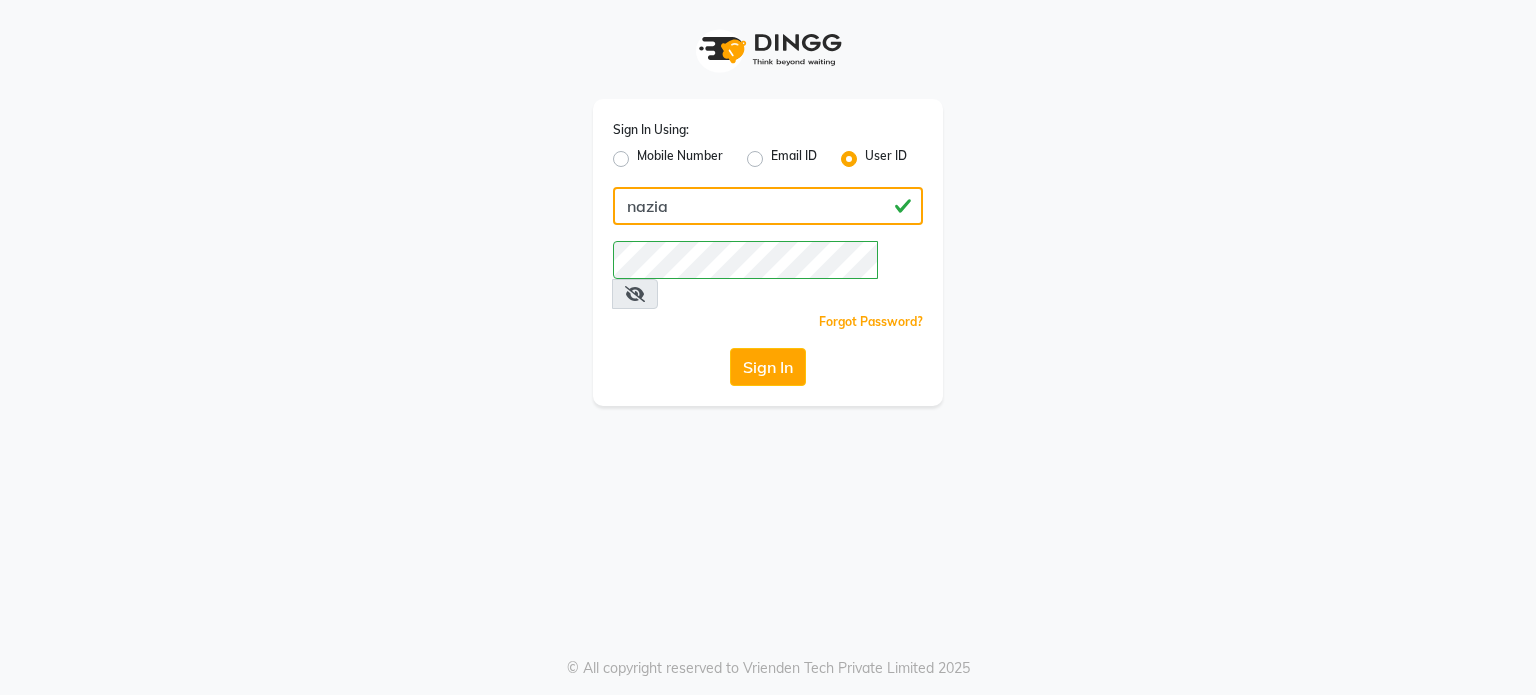 click on "nazia" 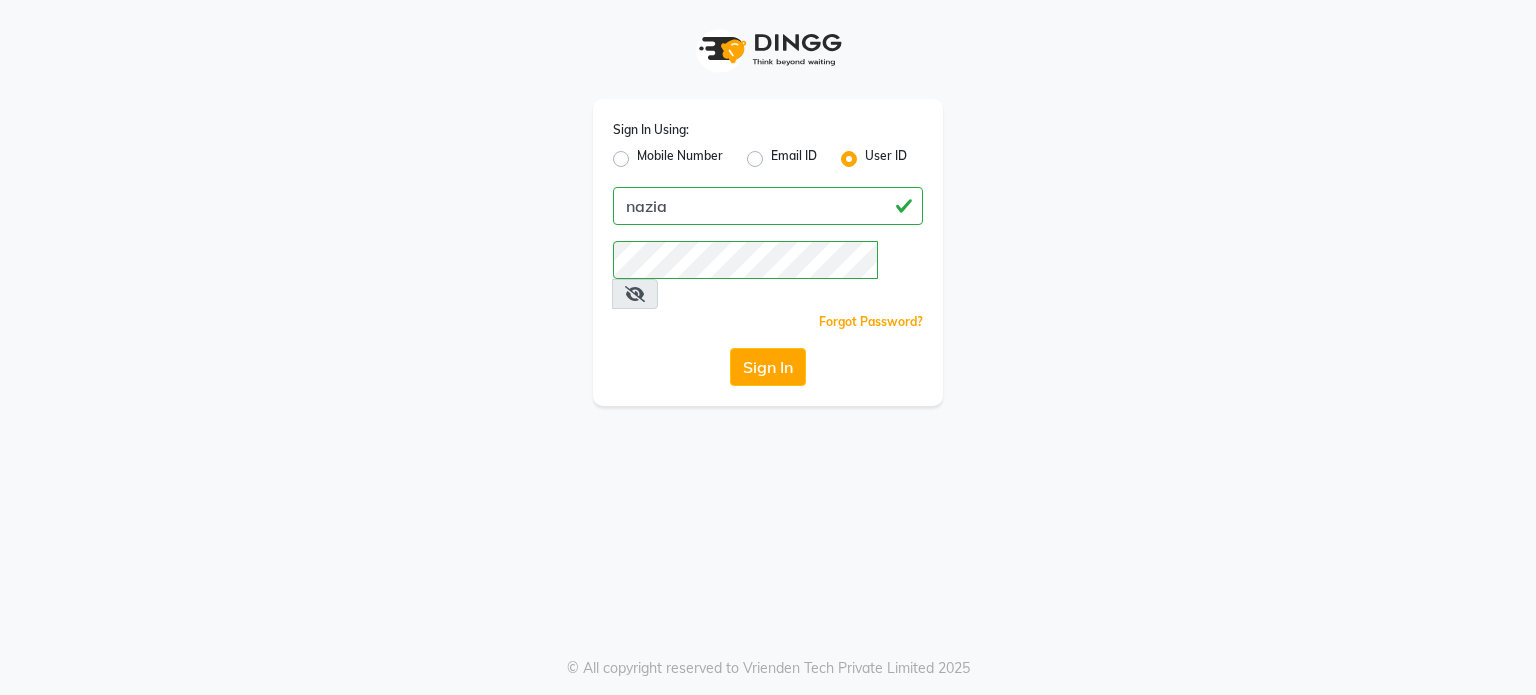 click on "Sign In Using: Mobile Number Email ID User ID [USERNAME] Remember me Forgot Password? Sign In" 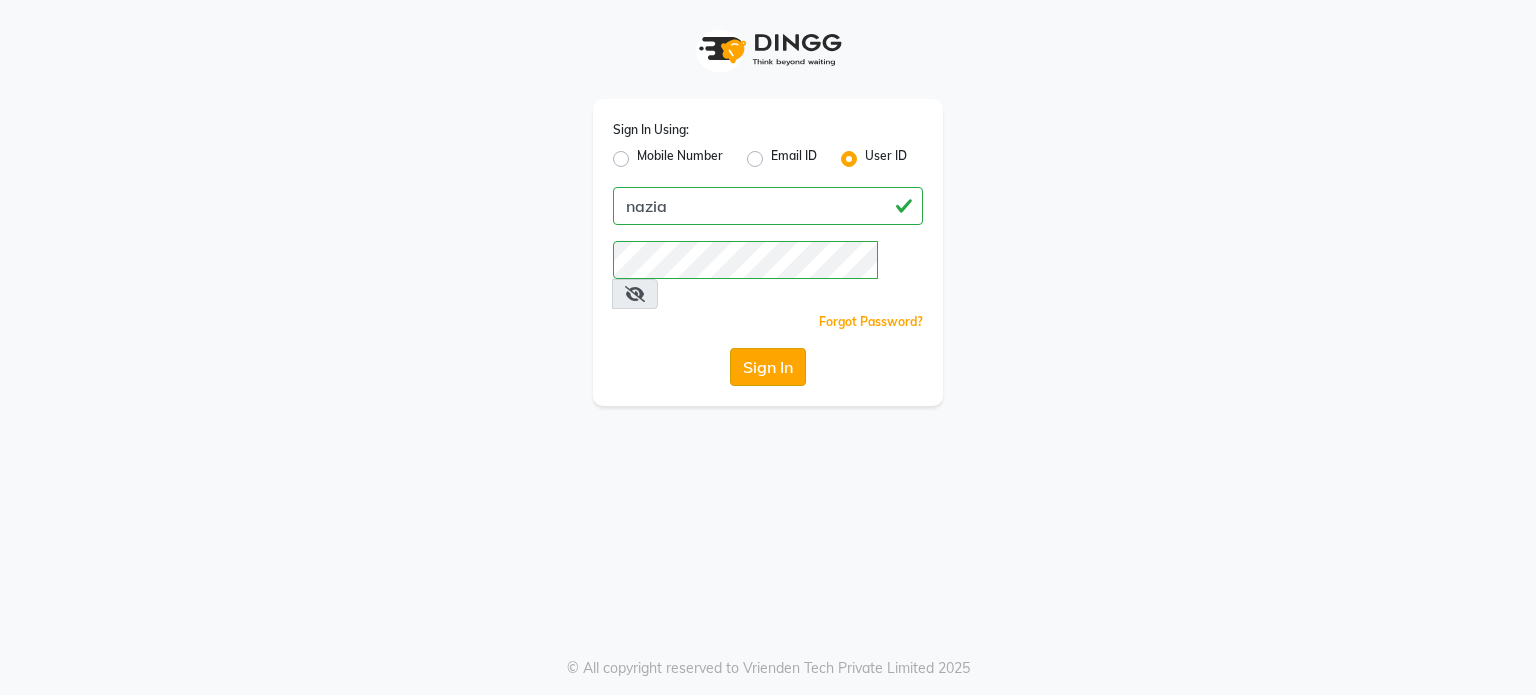 click on "Sign In" 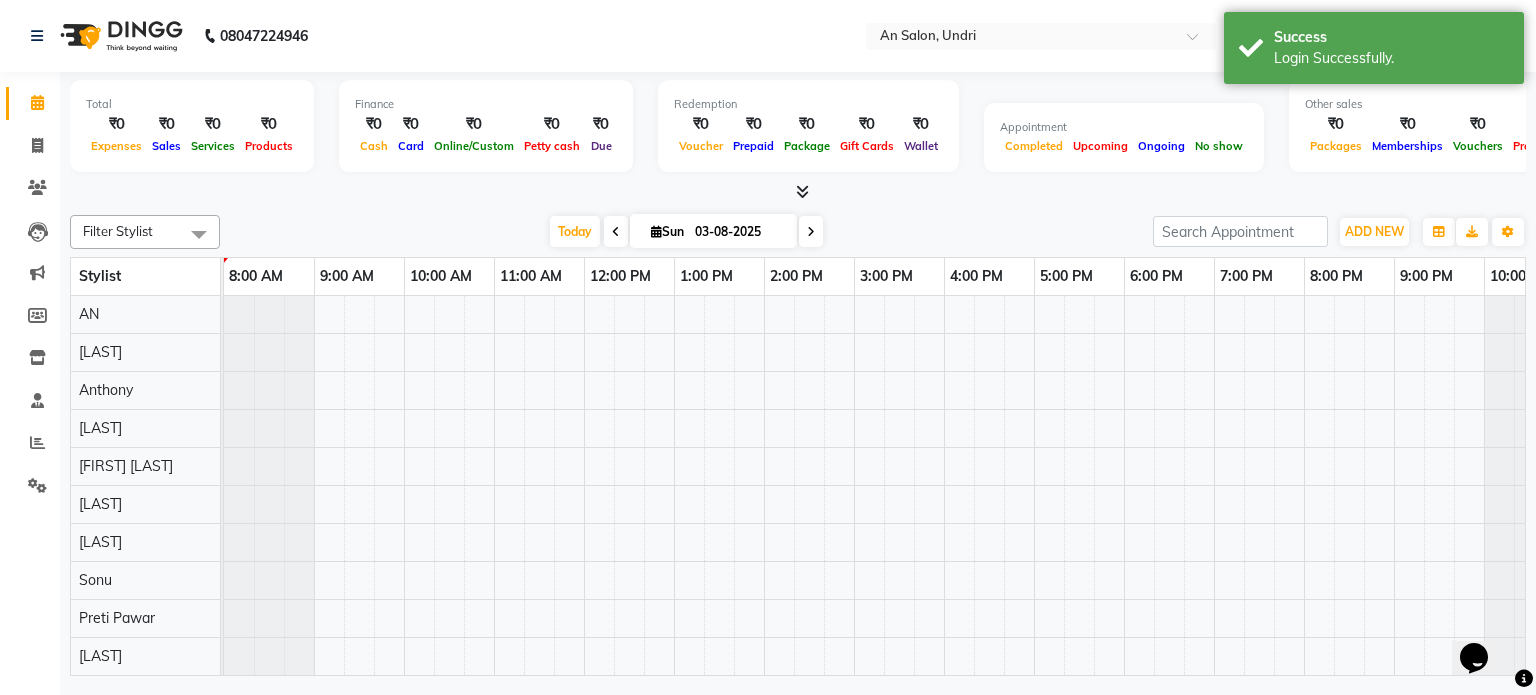 scroll, scrollTop: 0, scrollLeft: 0, axis: both 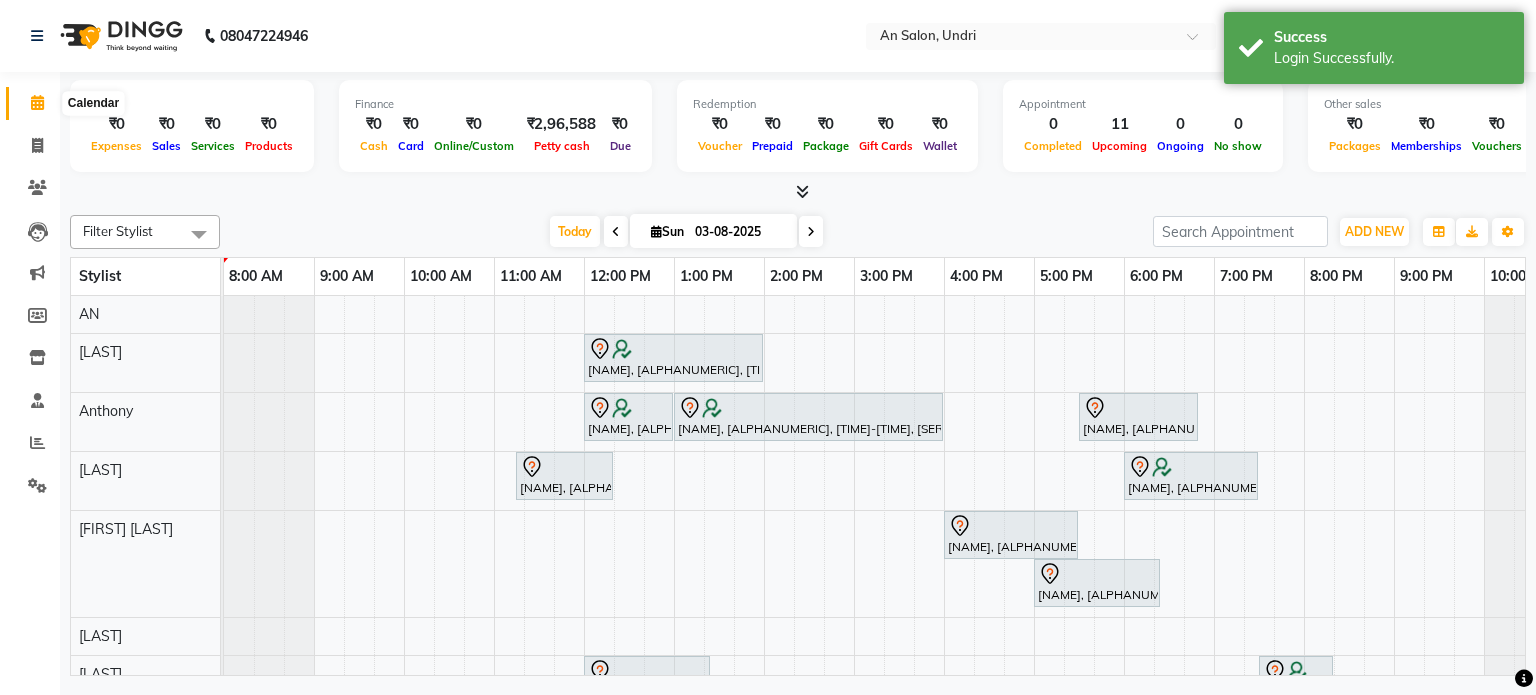click 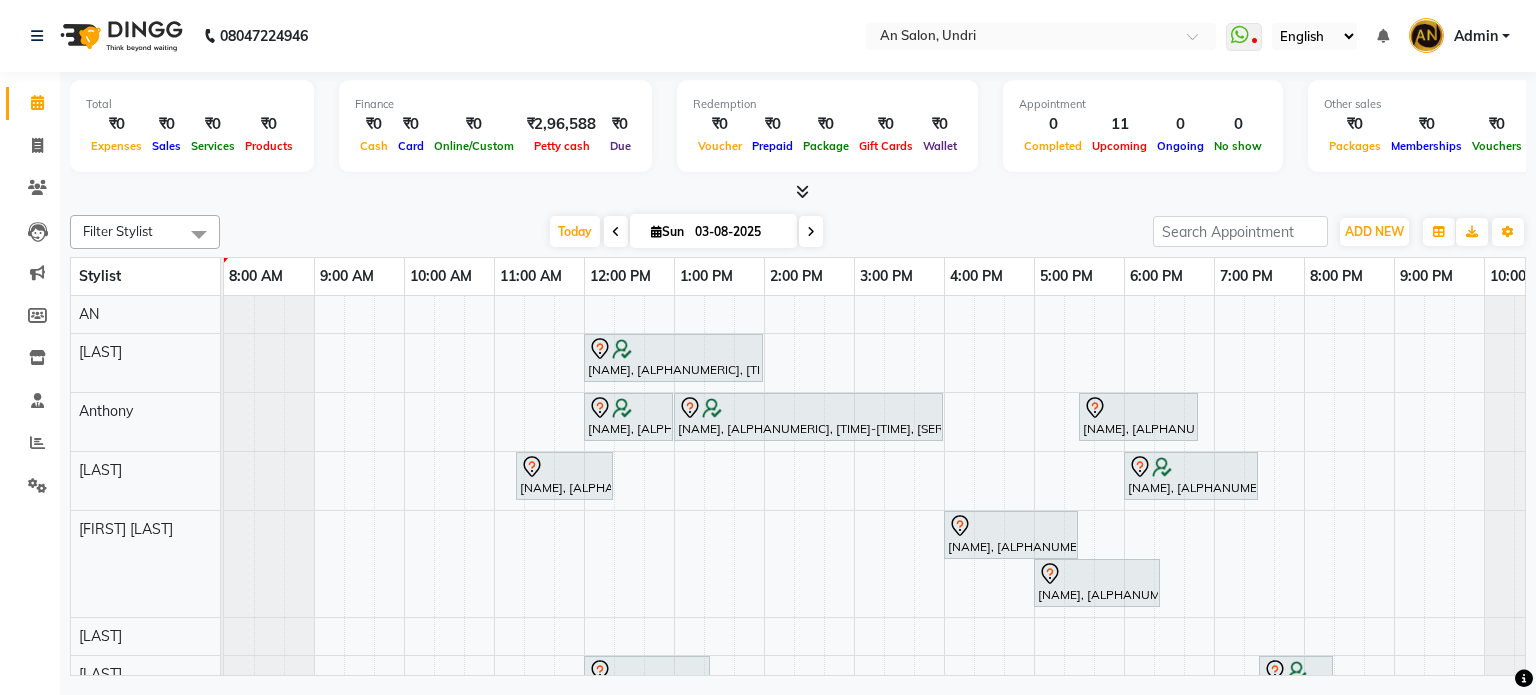 click at bounding box center (802, 191) 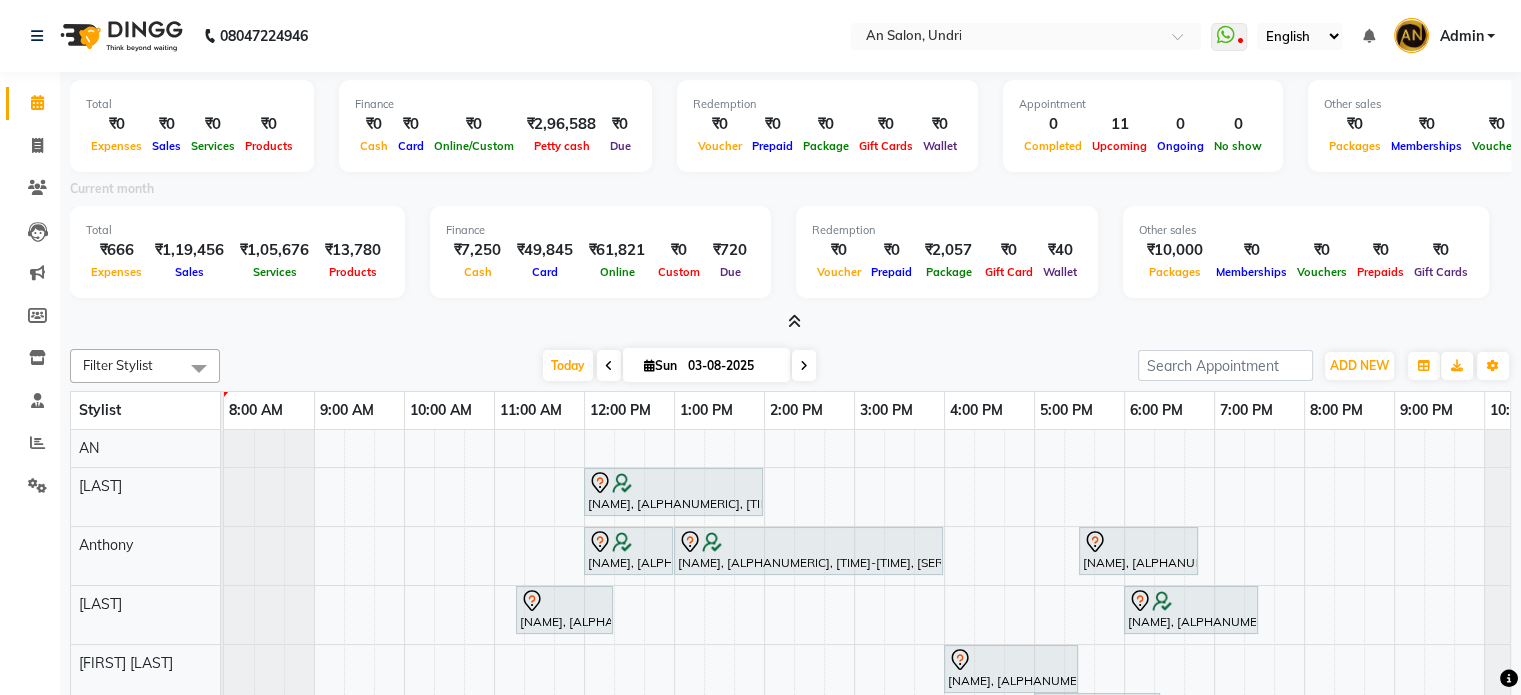 click on "₹13,780" at bounding box center [353, 250] 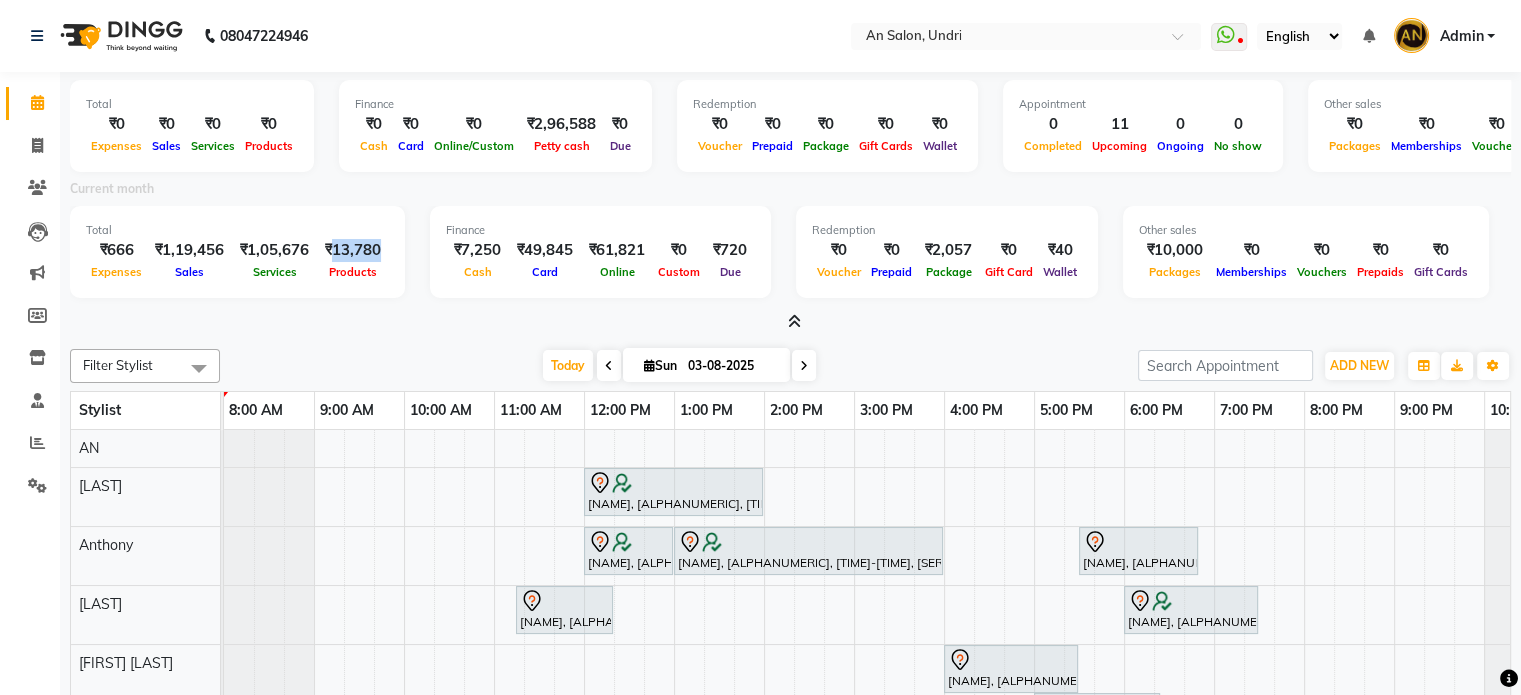click on "₹13,780" at bounding box center (353, 250) 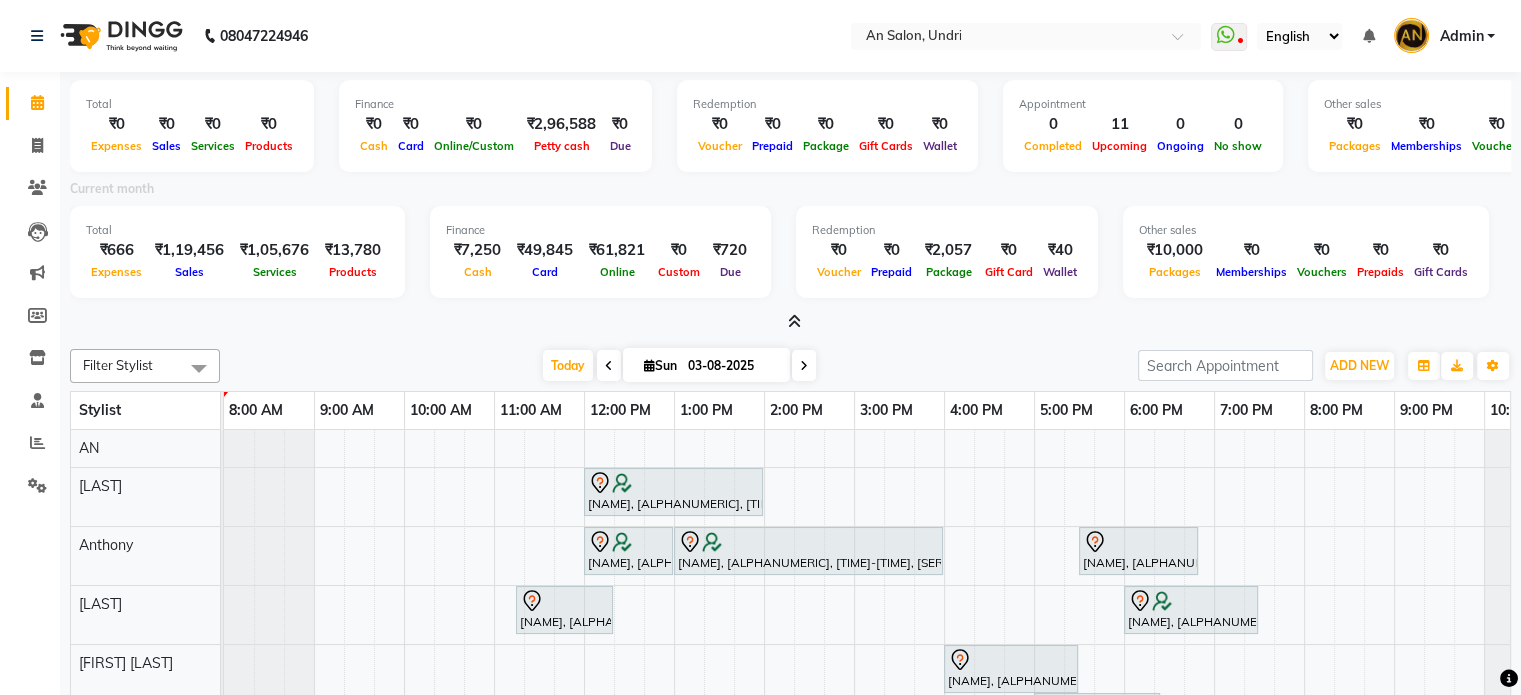 click on "₹1,05,676" at bounding box center [274, 250] 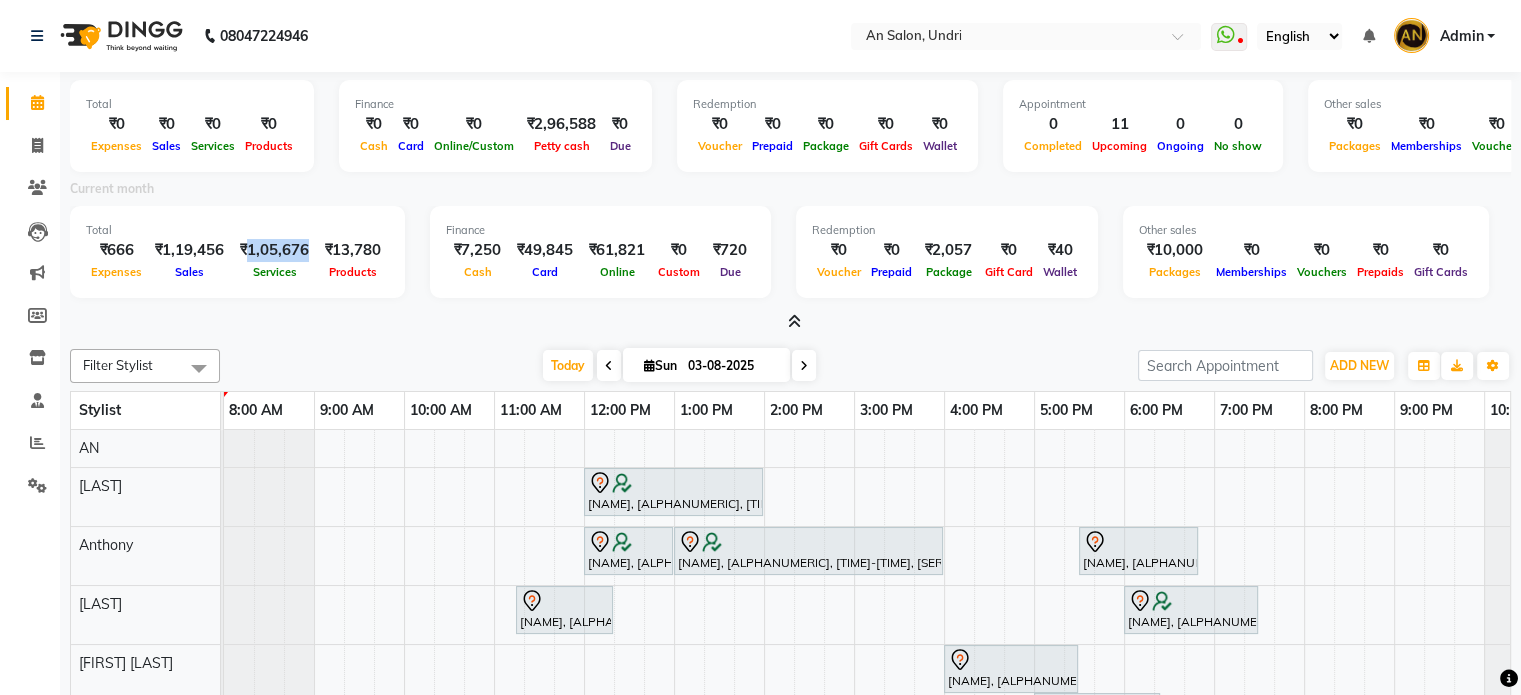 click on "₹1,05,676" at bounding box center (274, 250) 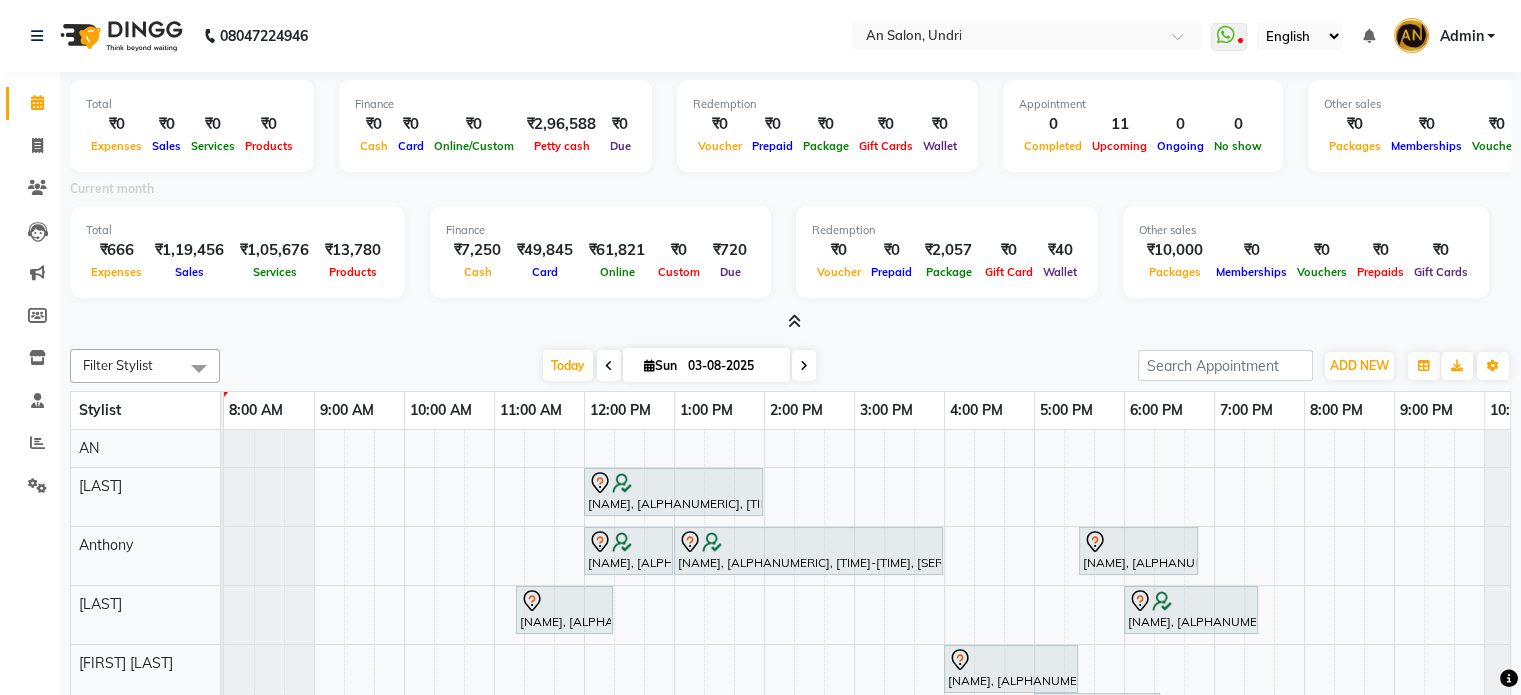 click on "Admin" at bounding box center (1461, 36) 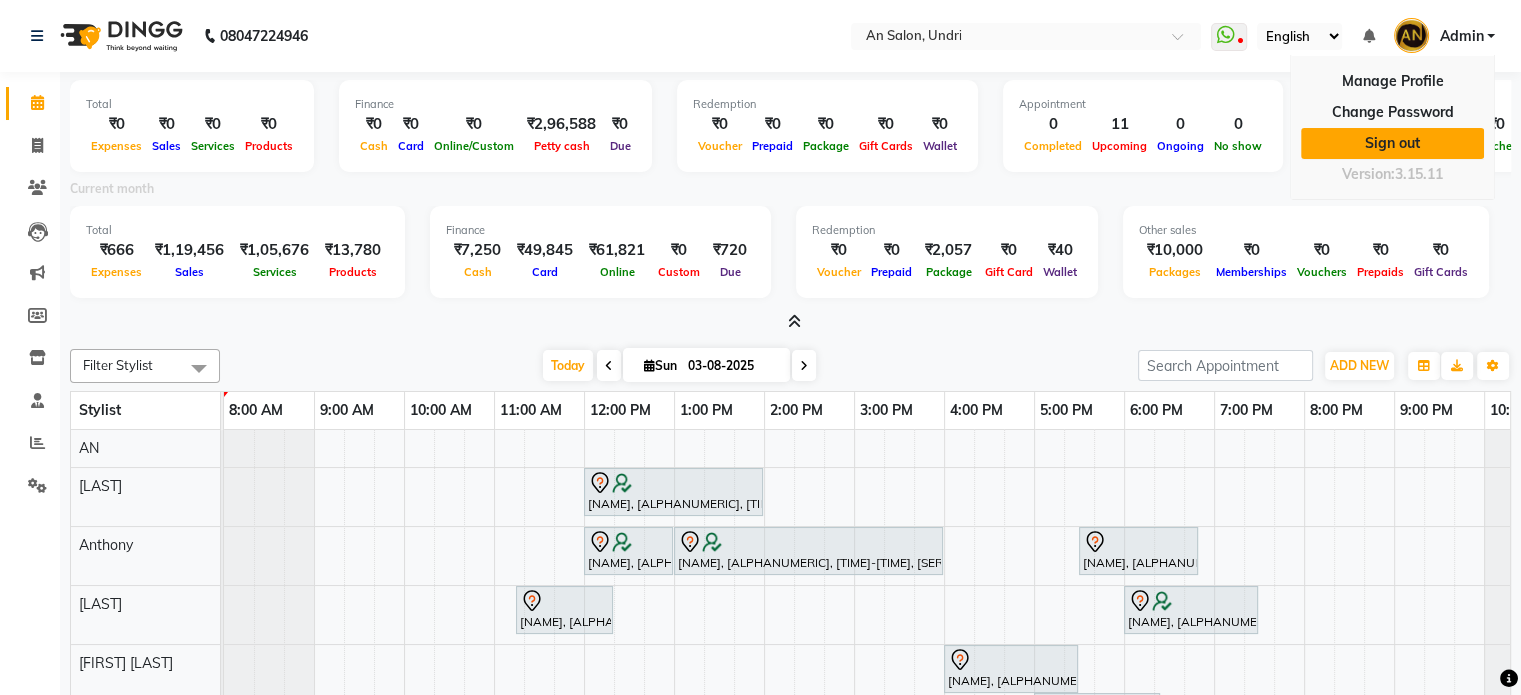 click on "Sign out" at bounding box center [1392, 143] 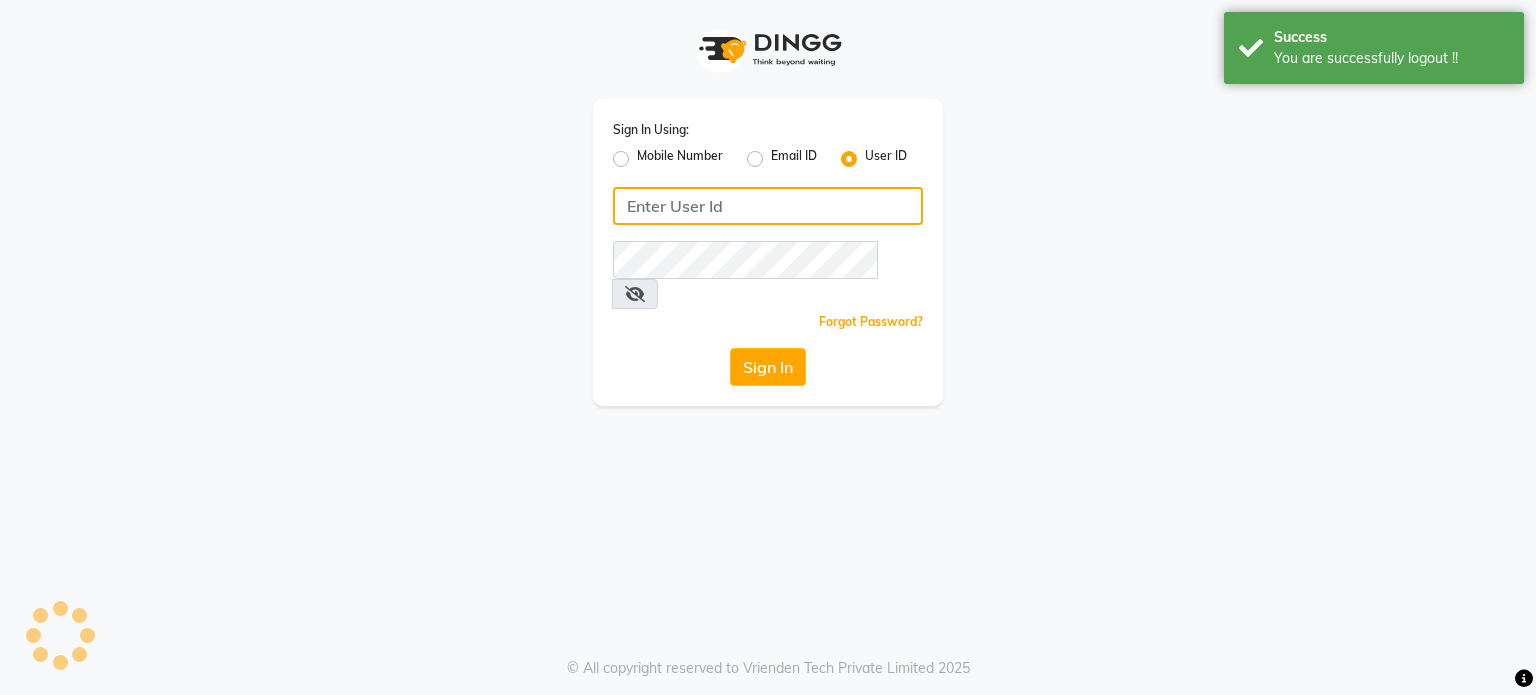 type on "nazia" 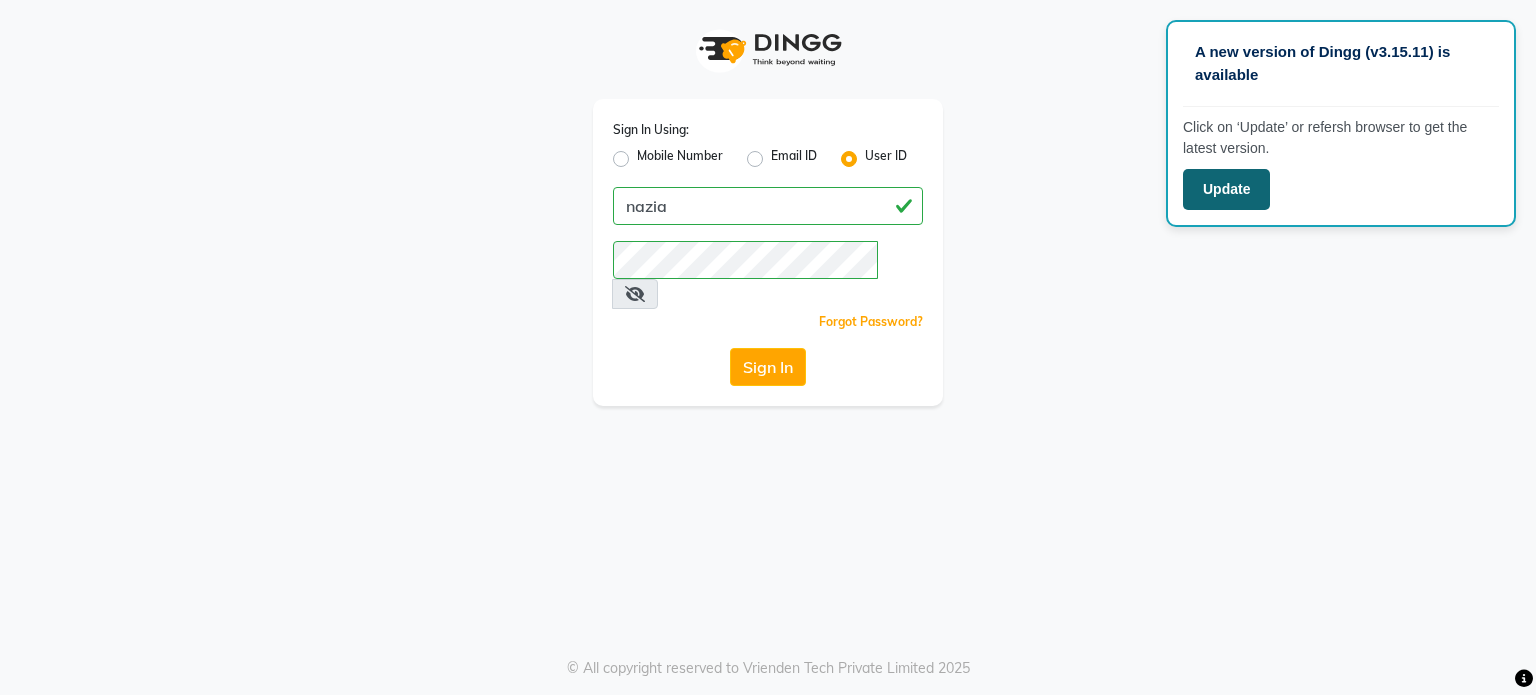 click on "Update" 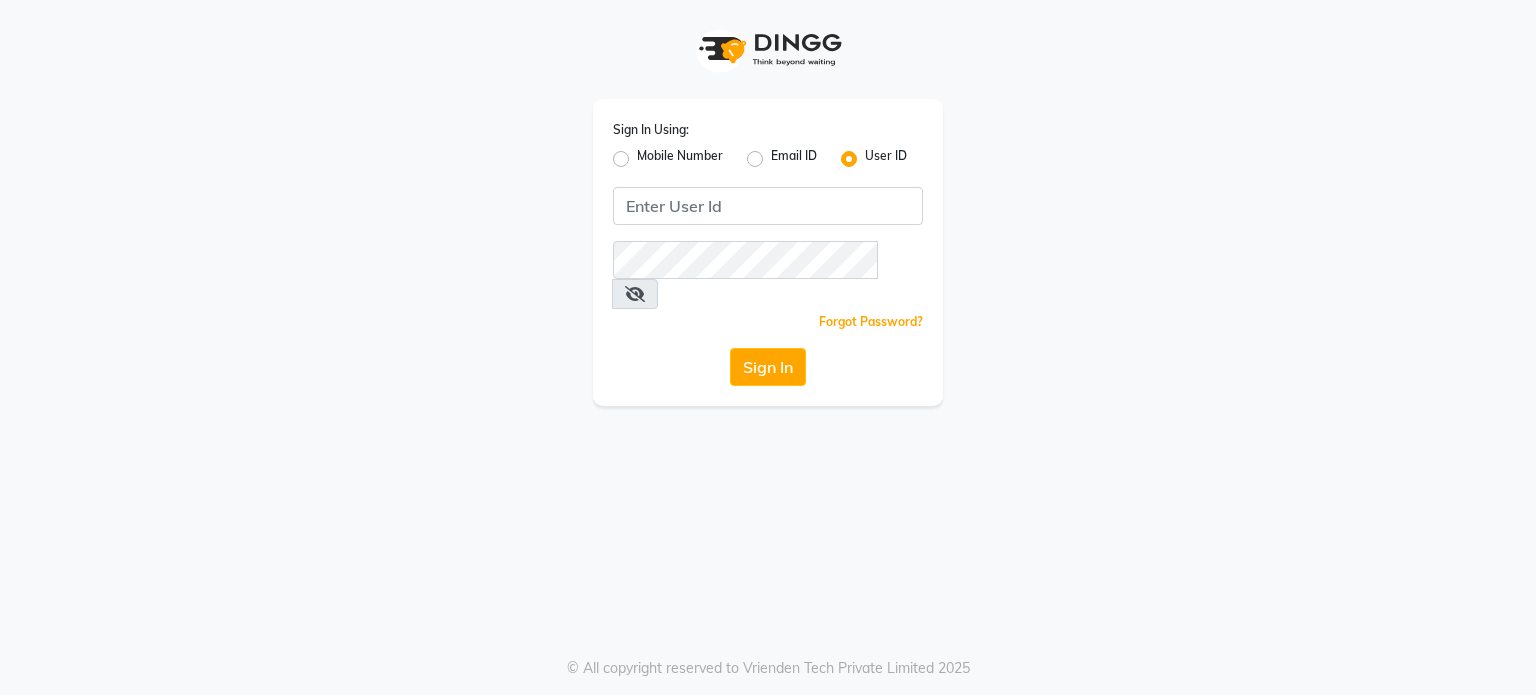 scroll, scrollTop: 0, scrollLeft: 0, axis: both 